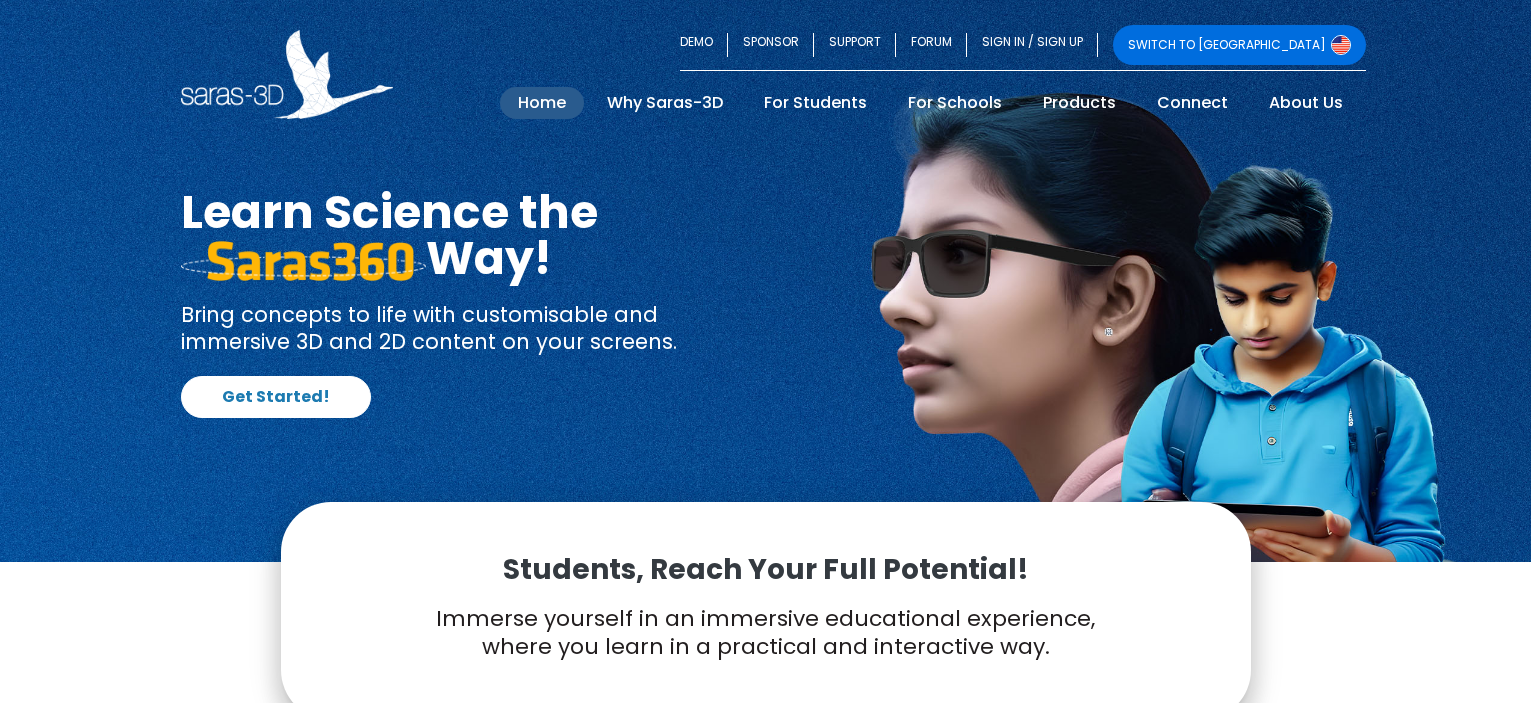 scroll, scrollTop: 0, scrollLeft: 0, axis: both 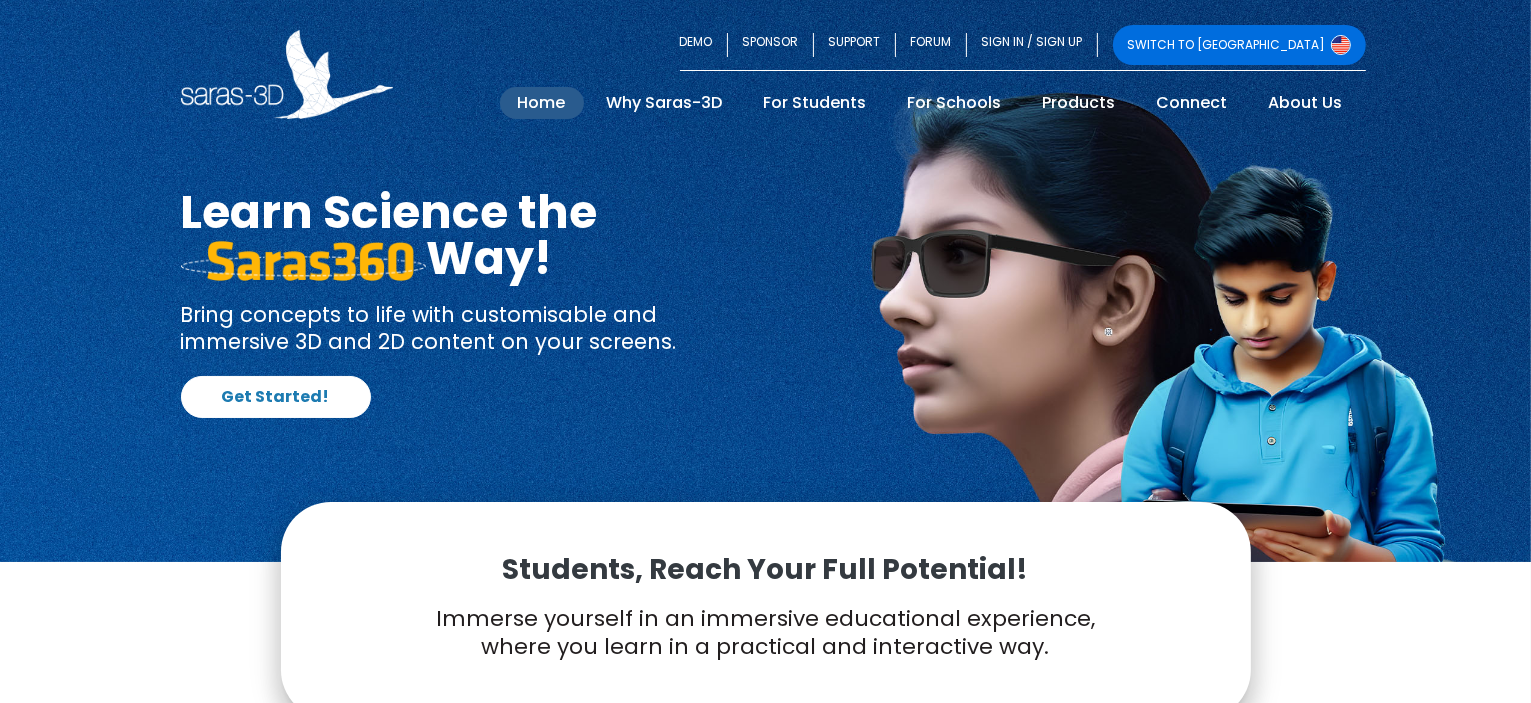 click on "SWITCH TO [GEOGRAPHIC_DATA]" at bounding box center [1239, 45] 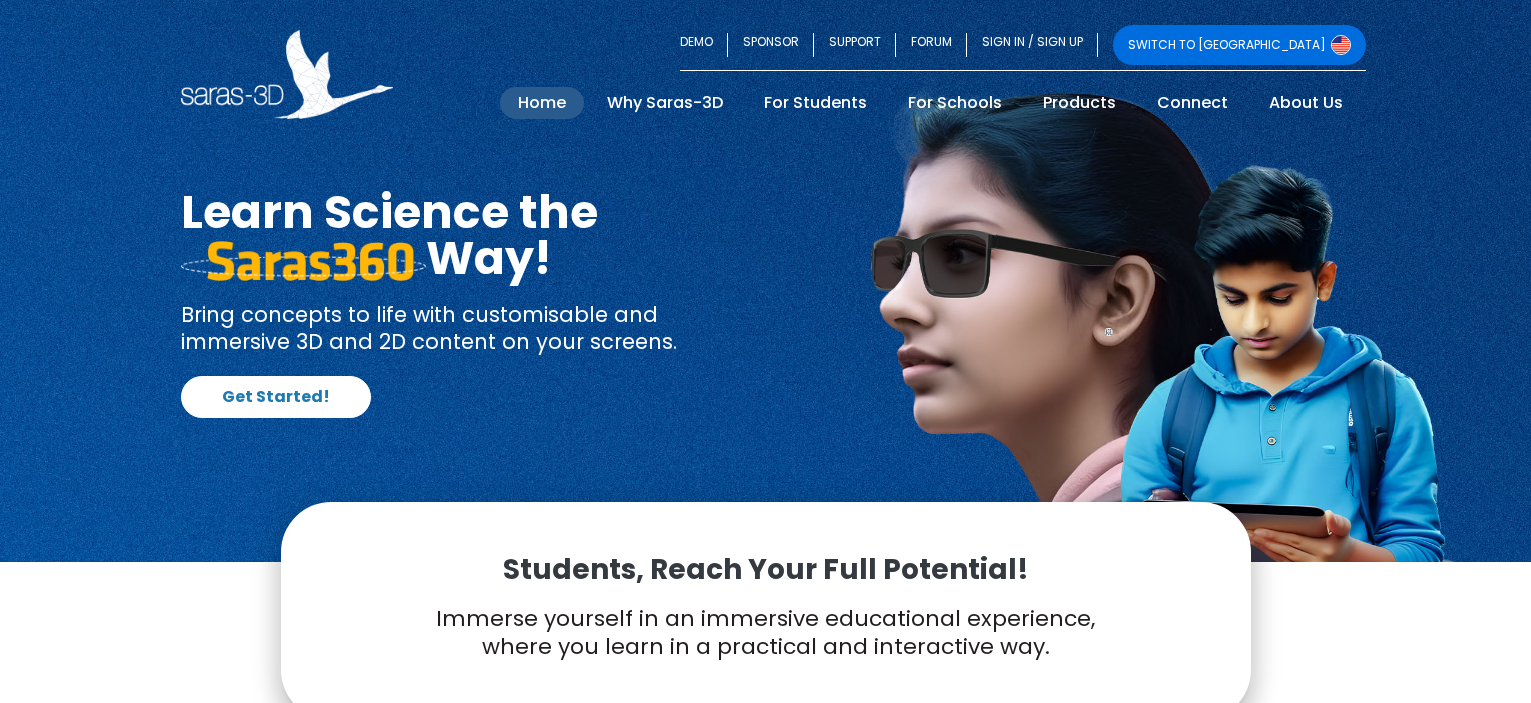 scroll, scrollTop: 0, scrollLeft: 0, axis: both 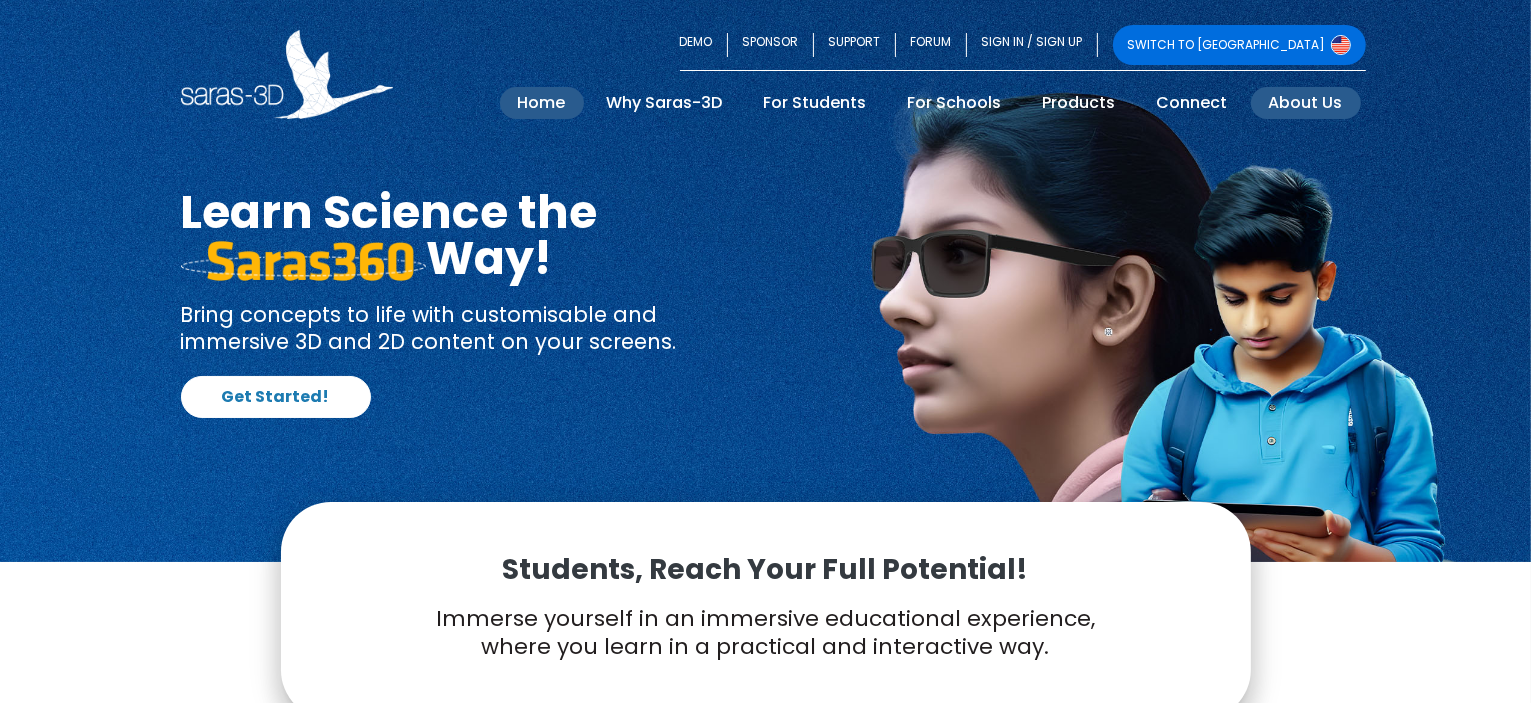 click on "About Us" at bounding box center [1306, 103] 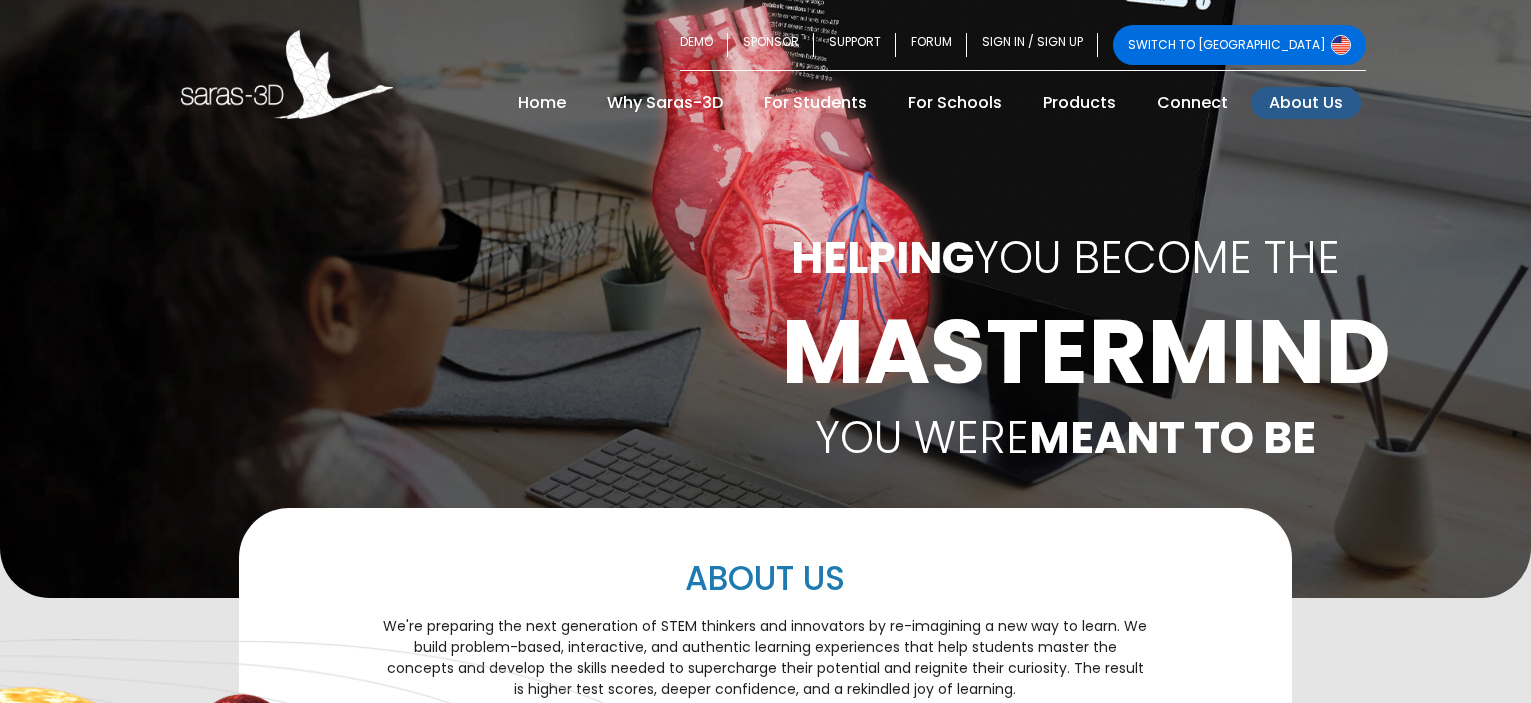 scroll, scrollTop: 0, scrollLeft: 0, axis: both 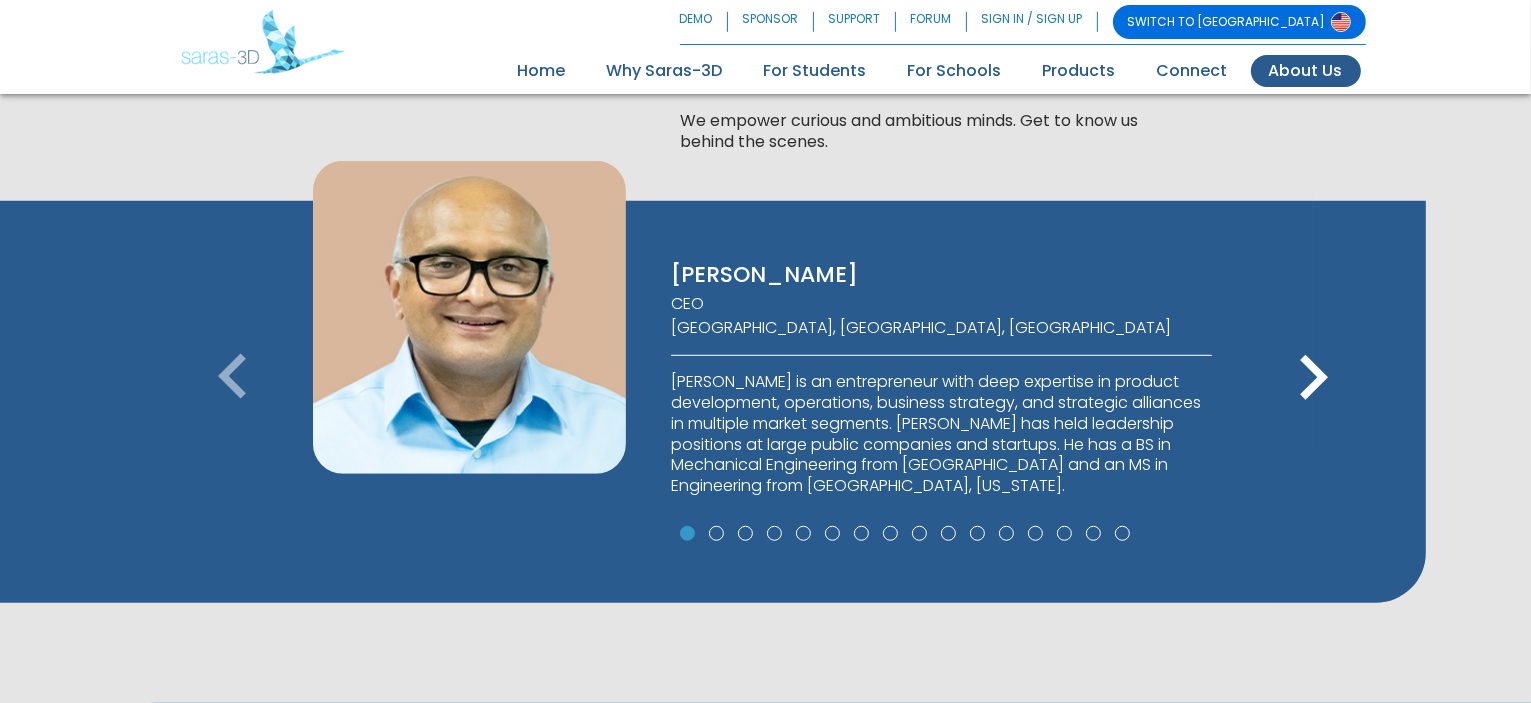 drag, startPoint x: 1531, startPoint y: 112, endPoint x: 1535, endPoint y: 196, distance: 84.095184 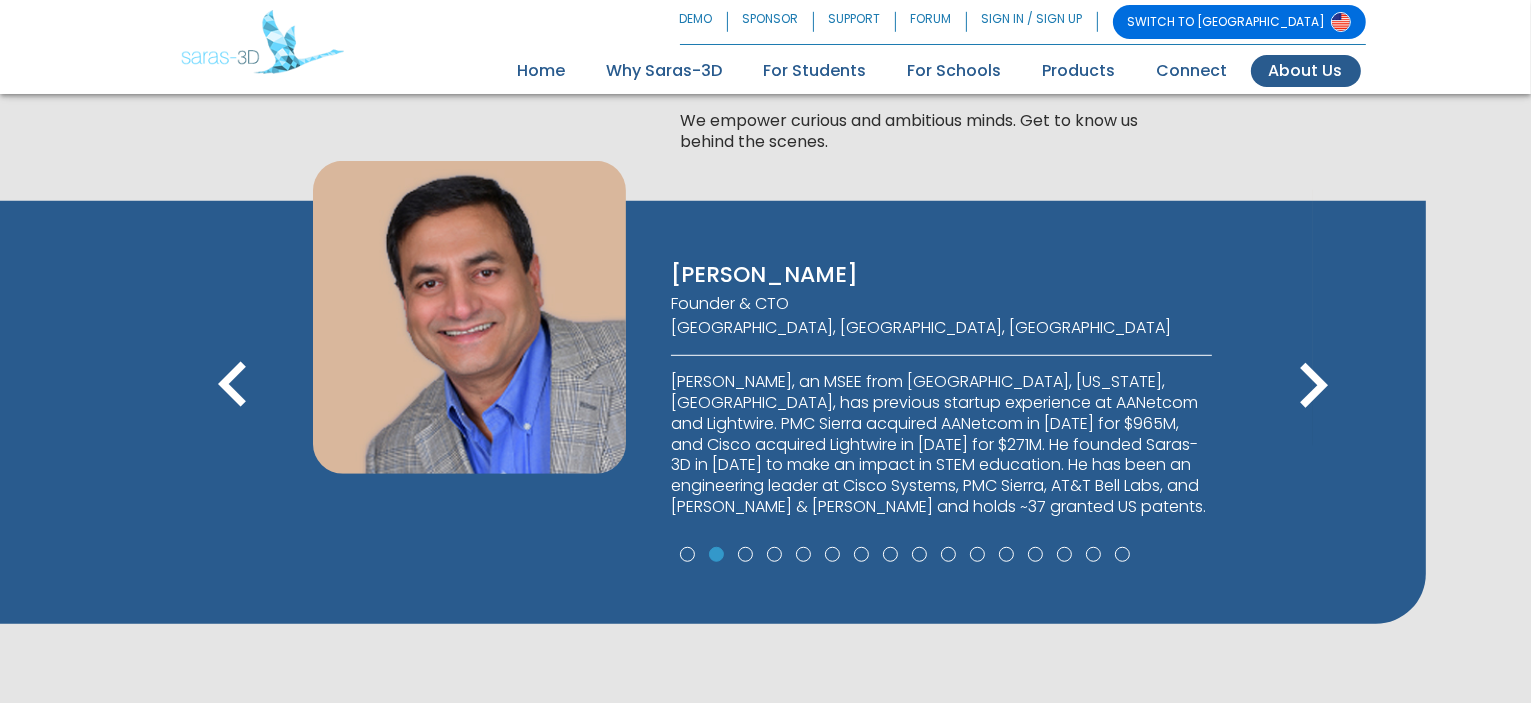 click on "keyboard_arrow_right" at bounding box center [1313, 386] 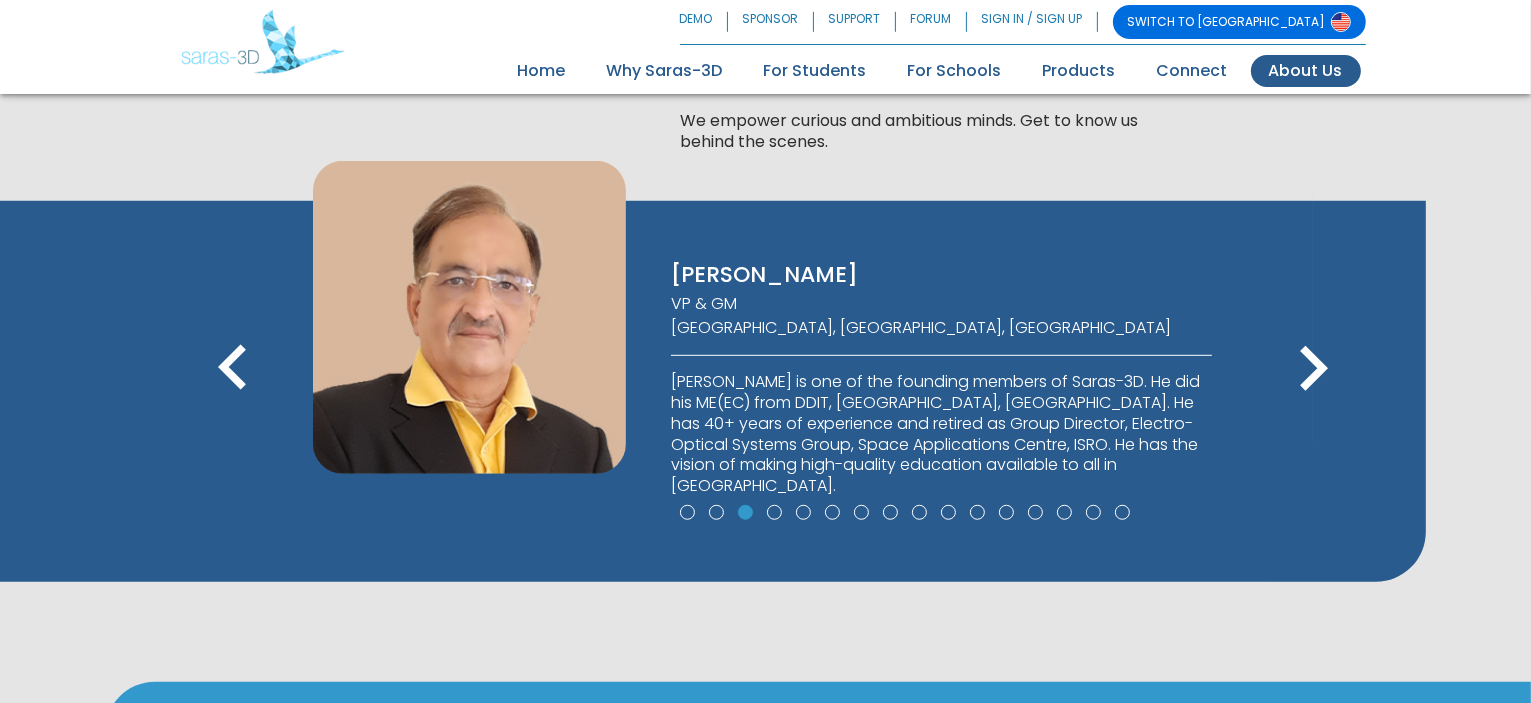 click on "keyboard_arrow_right" at bounding box center [1313, 369] 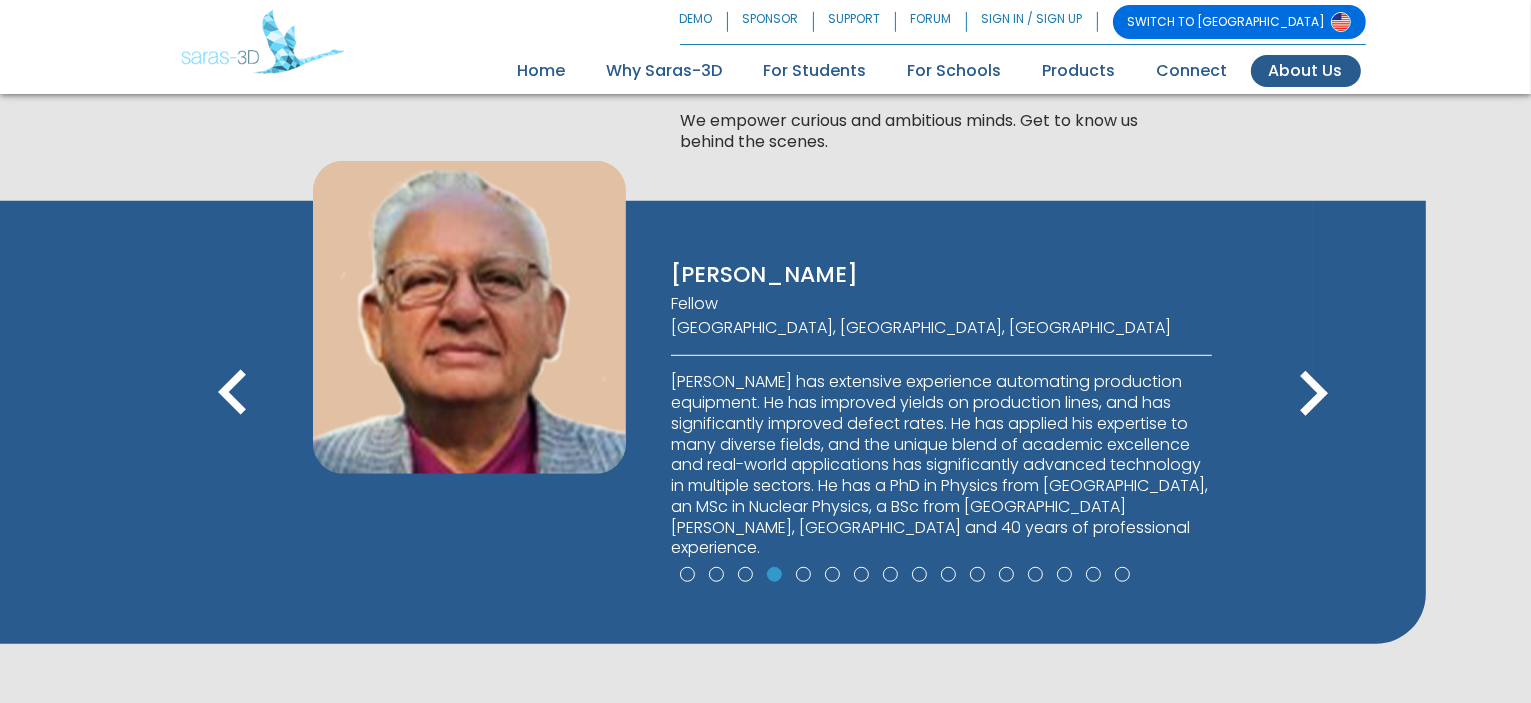 click on "keyboard_arrow_right" at bounding box center (1313, 394) 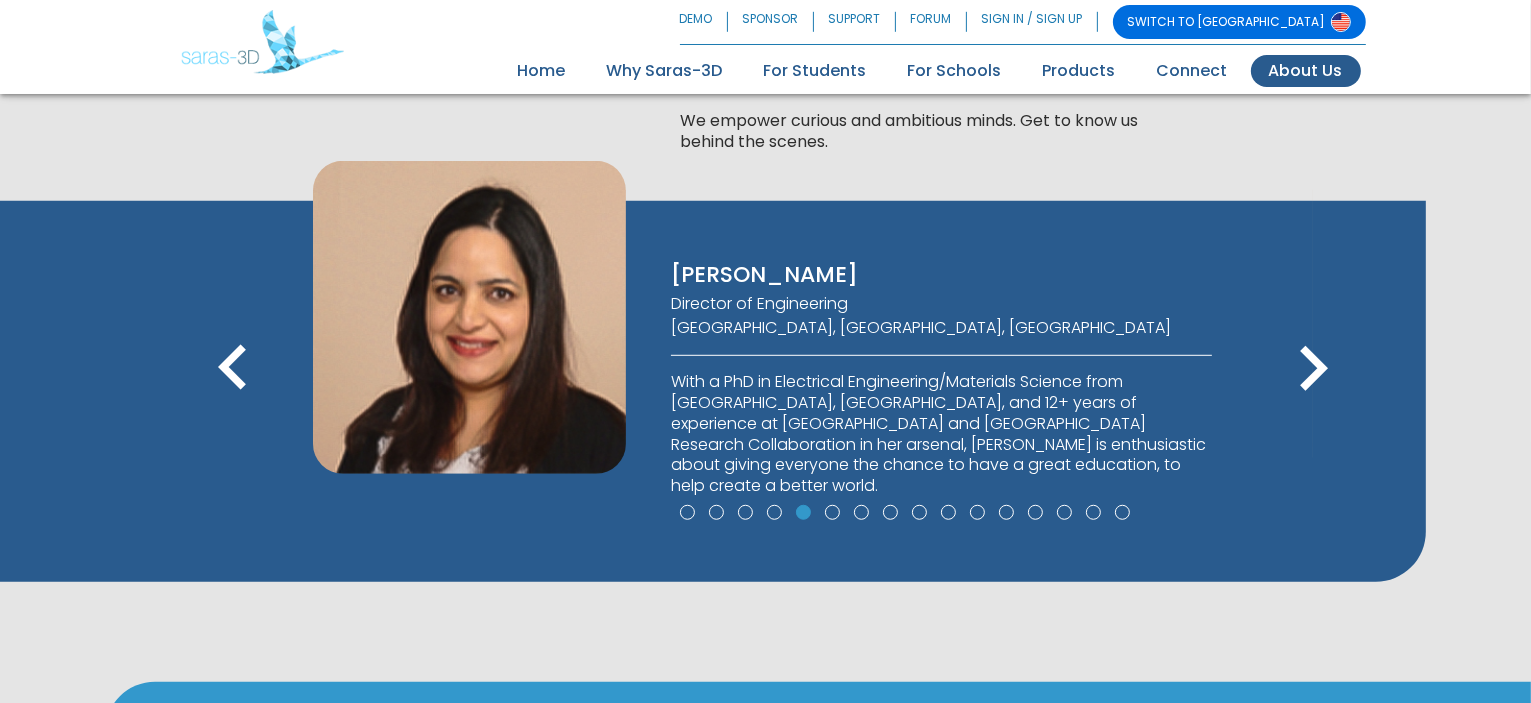 click on "keyboard_arrow_right" at bounding box center (1313, 369) 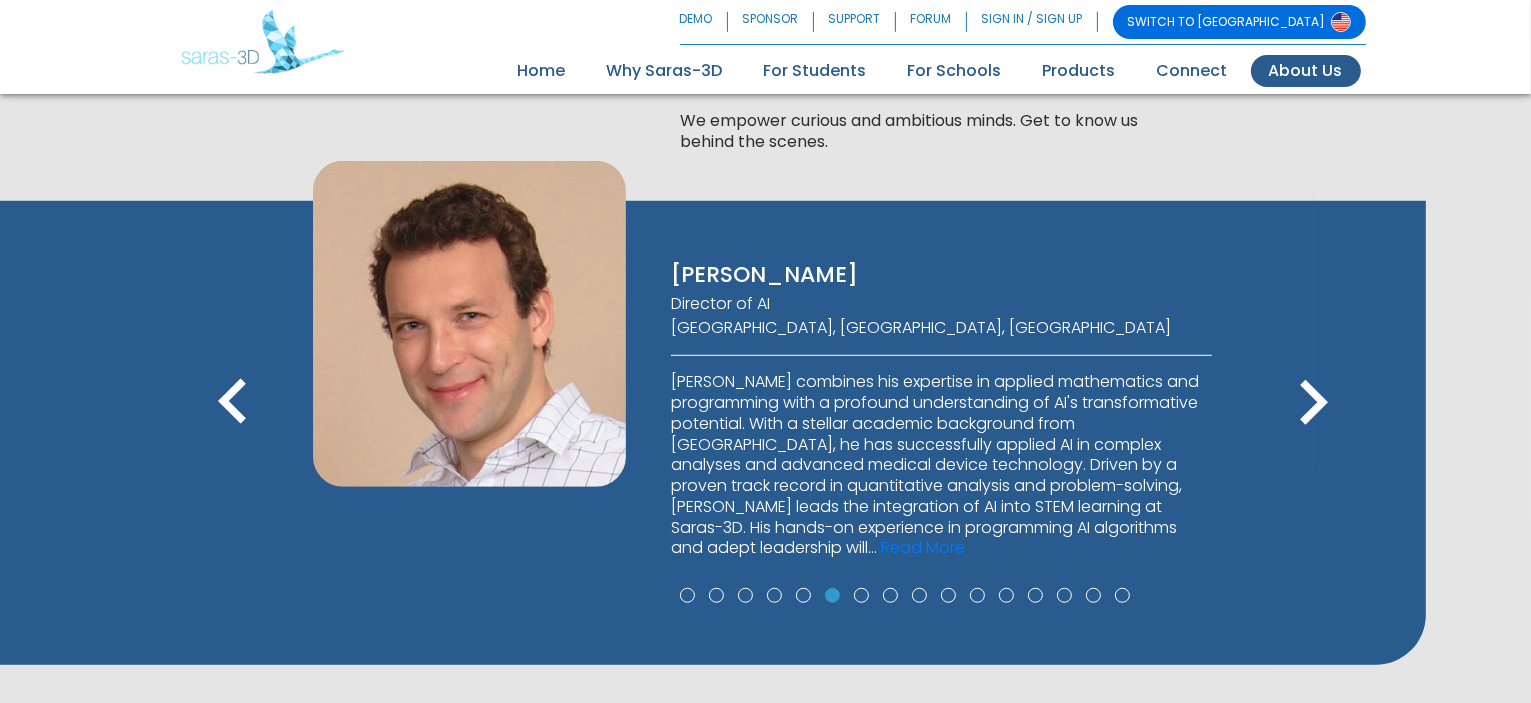 click on "keyboard_arrow_right" at bounding box center [1313, 403] 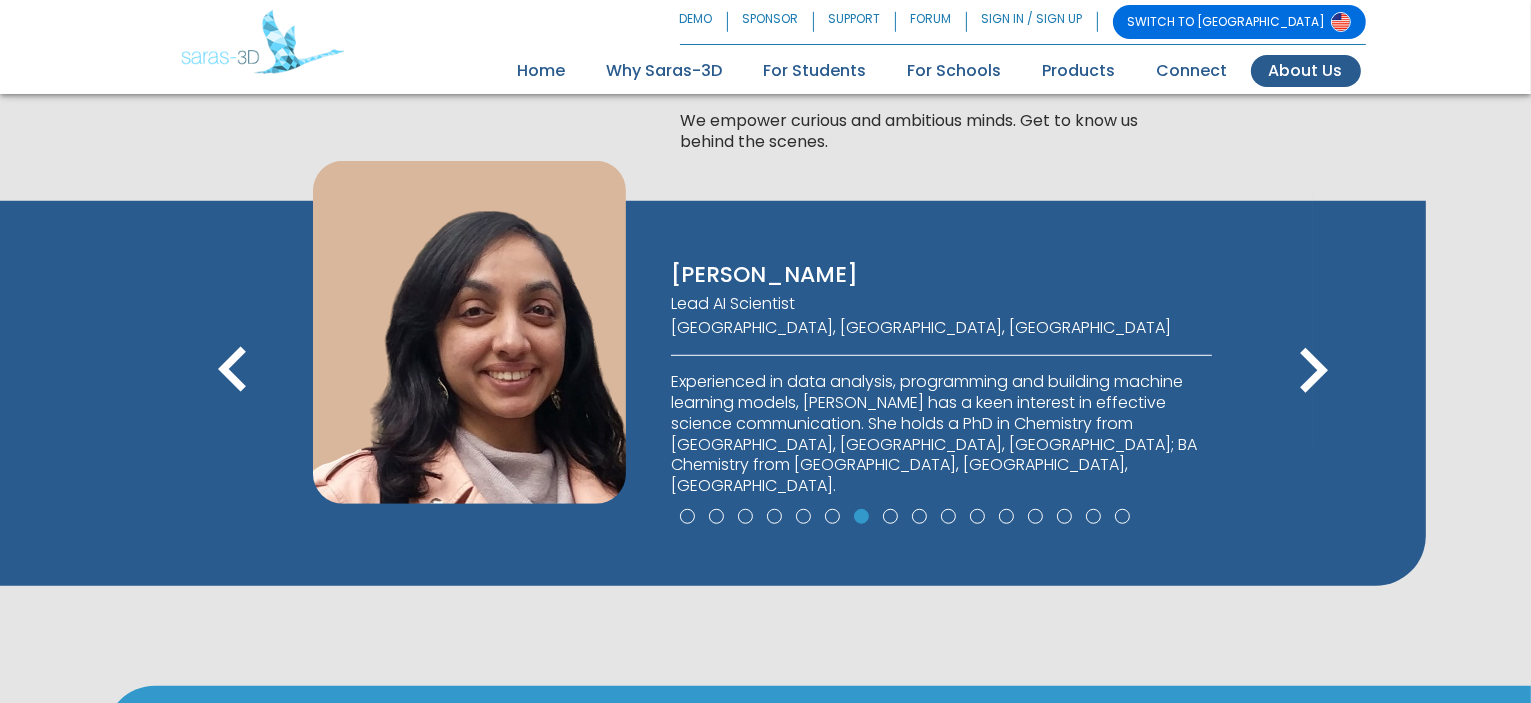 click on "keyboard_arrow_right" at bounding box center (1313, 371) 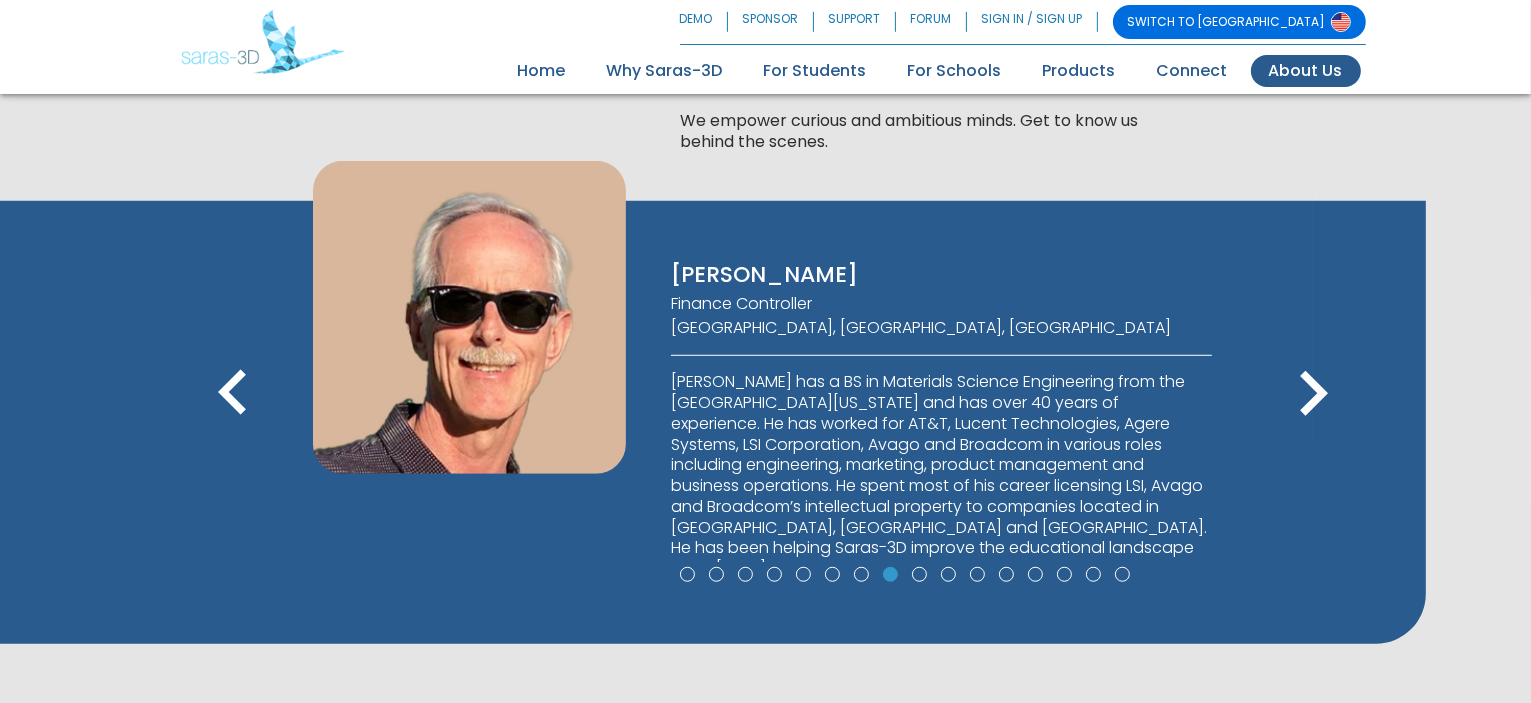click on "keyboard_arrow_right" at bounding box center (1313, 394) 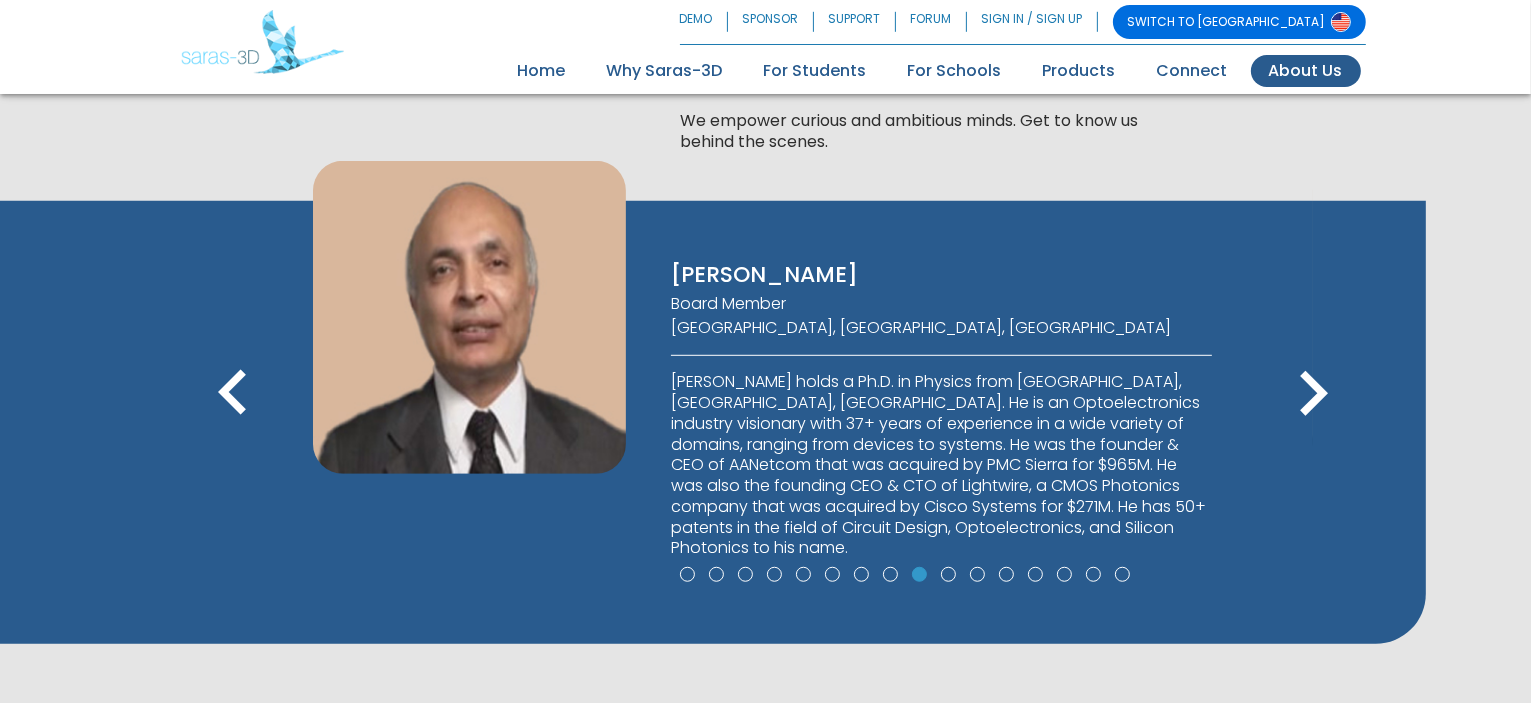 click on "keyboard_arrow_right" at bounding box center [1313, 394] 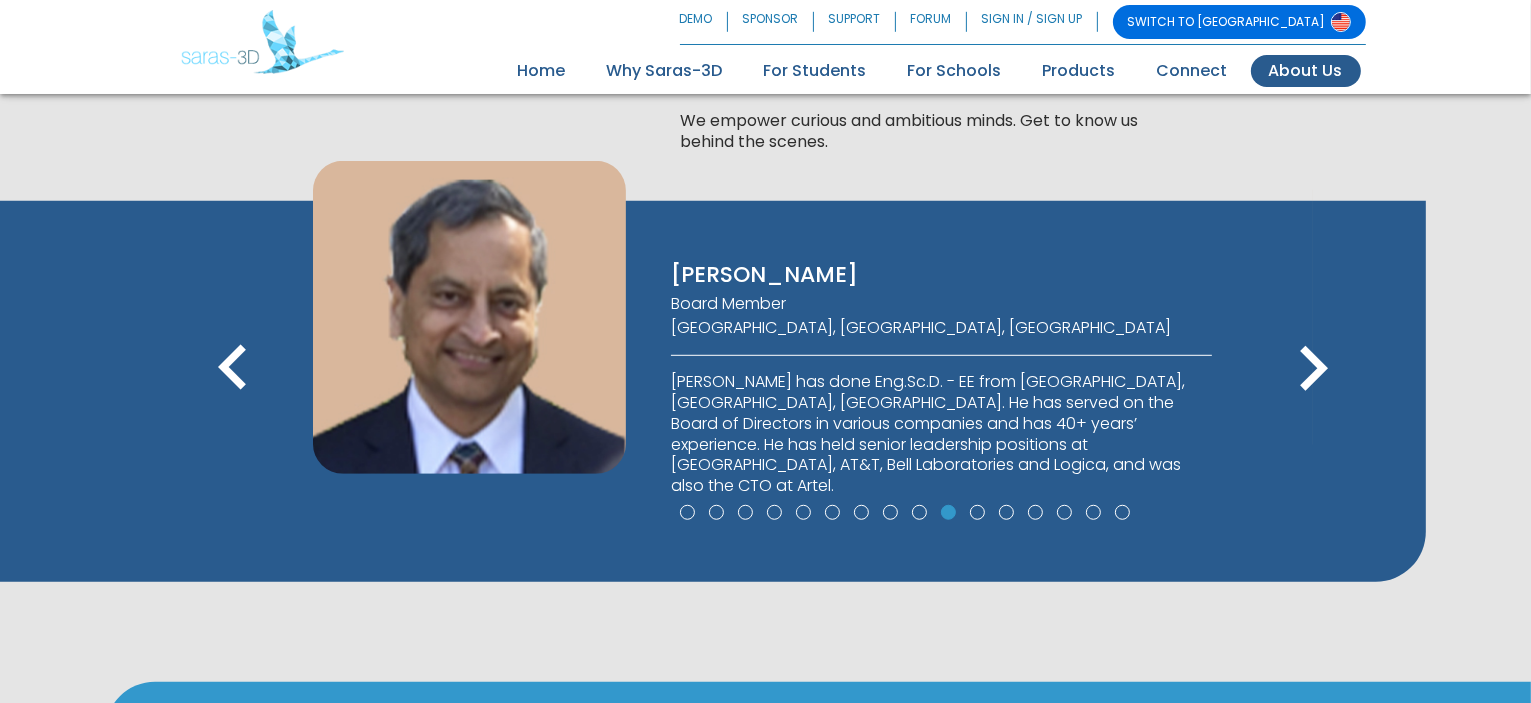click on "keyboard_arrow_right" at bounding box center (1313, 369) 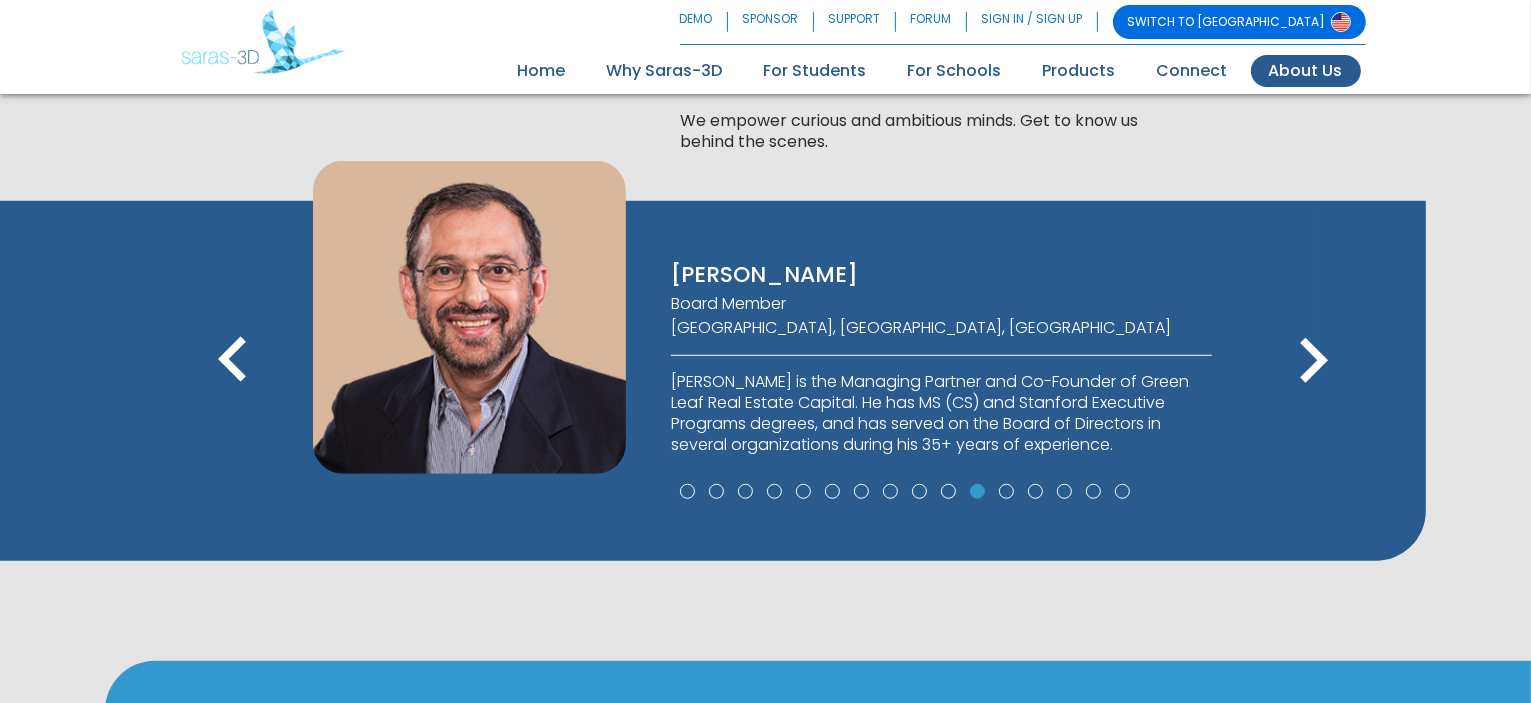 click on "keyboard_arrow_right" at bounding box center (1313, 361) 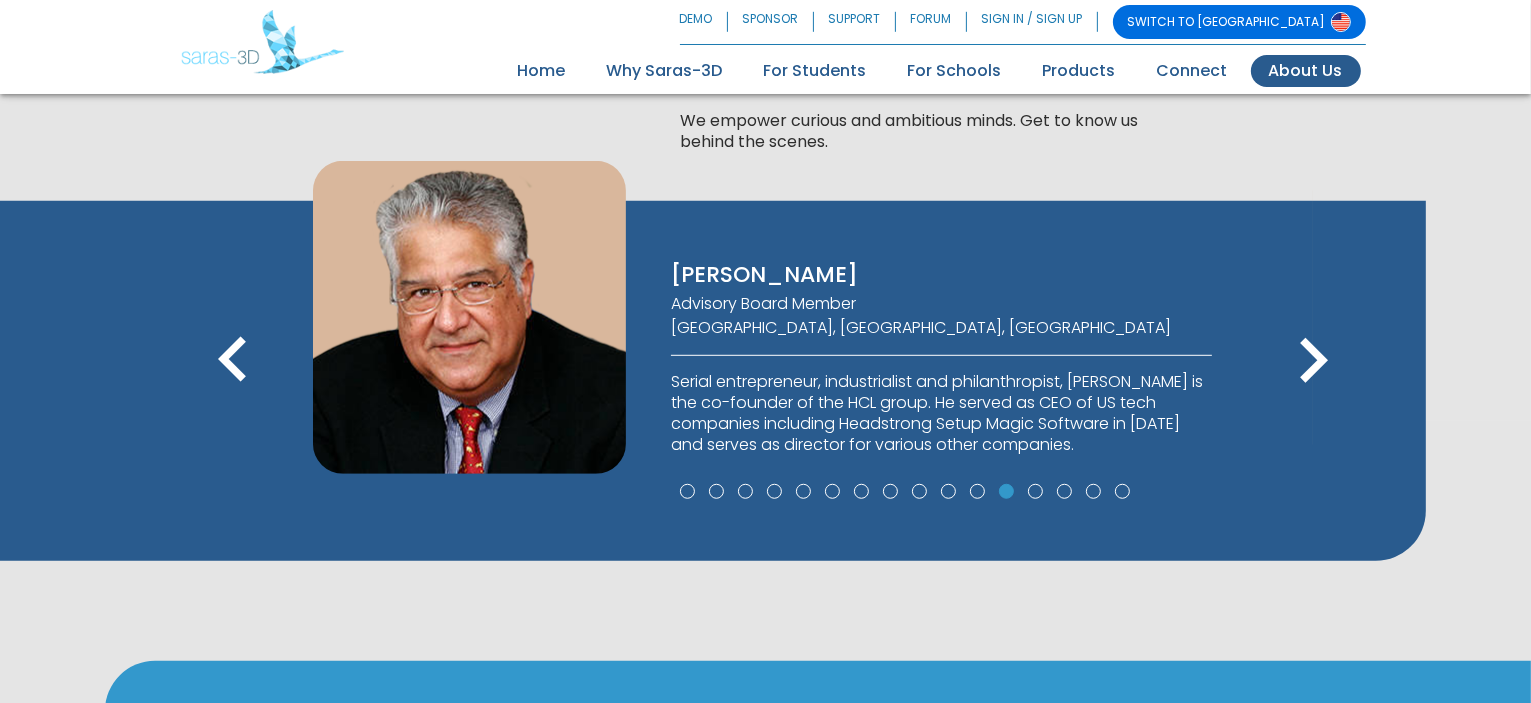 click on "keyboard_arrow_right" at bounding box center (1313, 361) 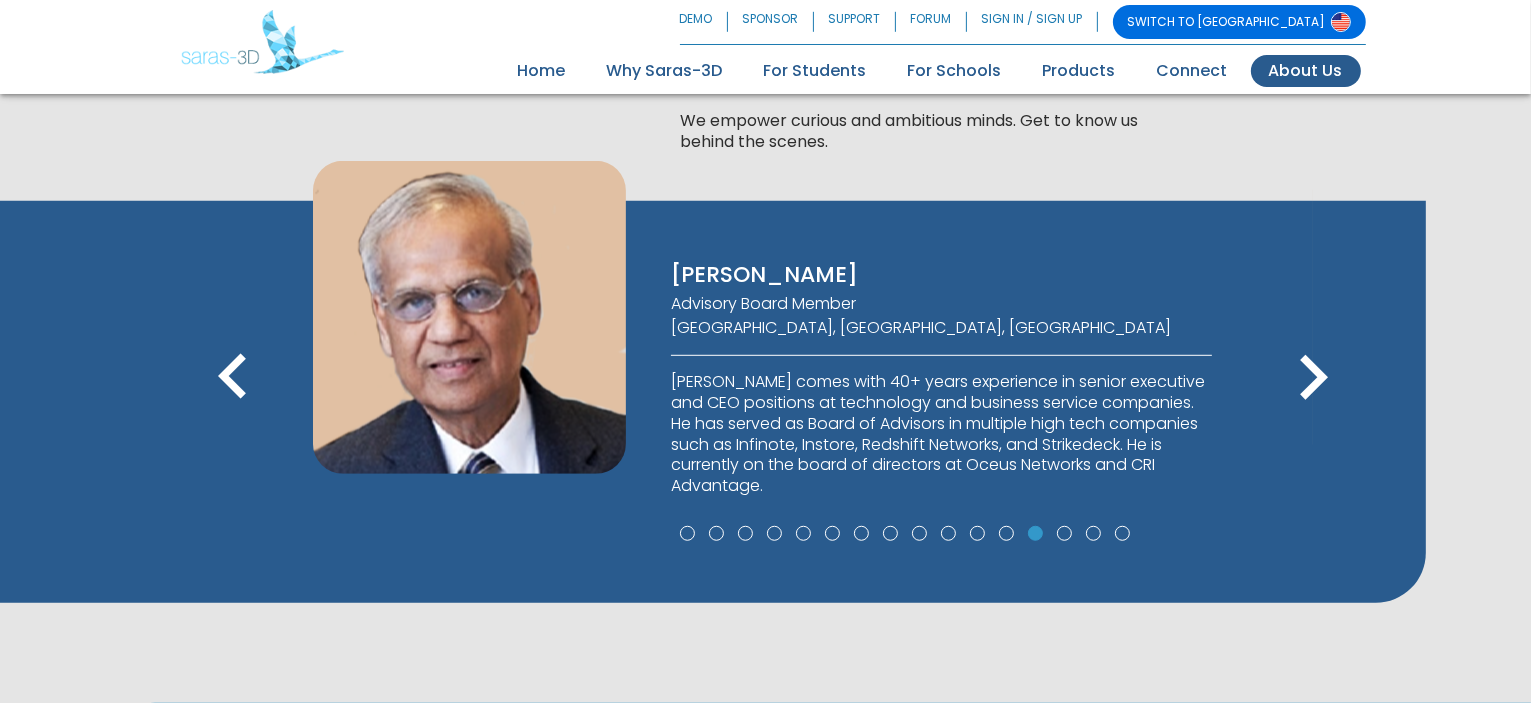 click on "keyboard_arrow_right" at bounding box center (1313, 378) 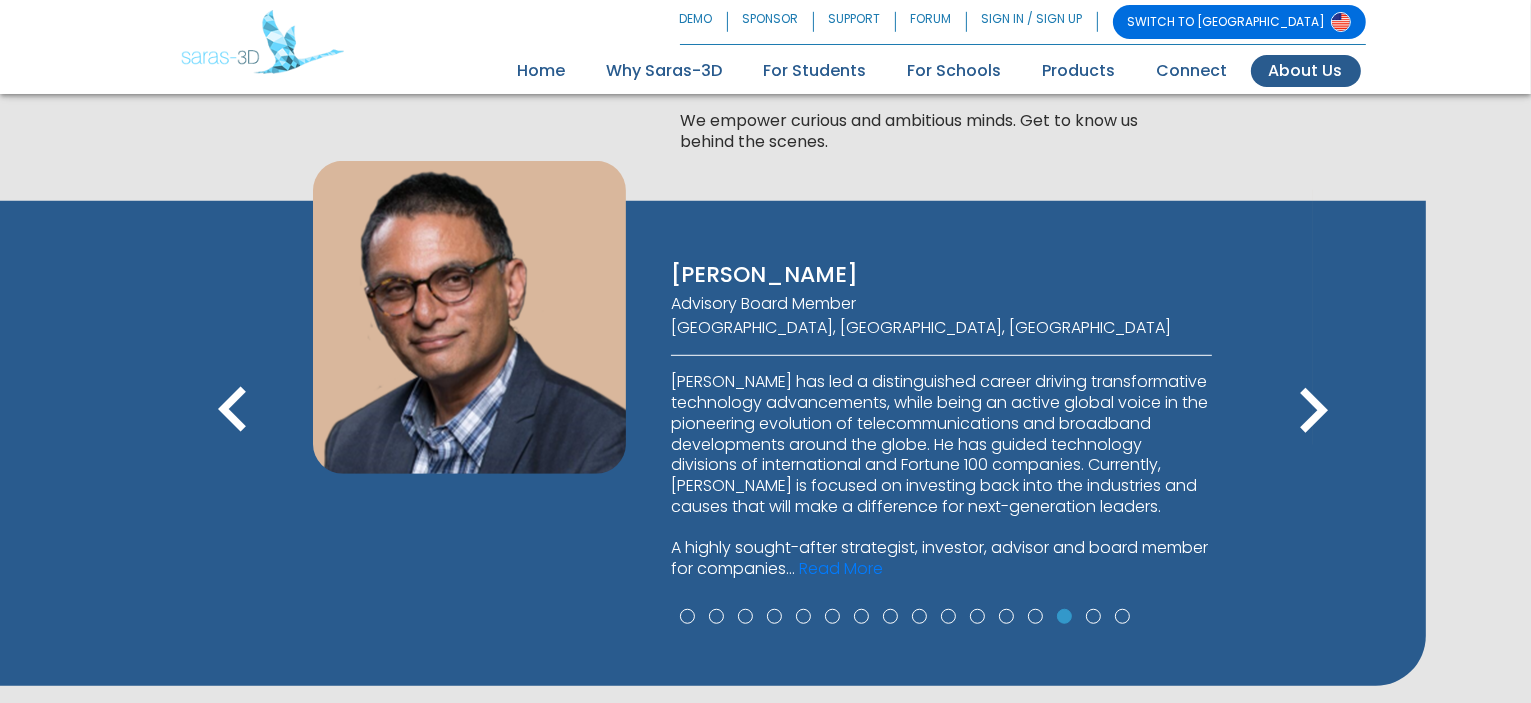 click on "keyboard_arrow_right" at bounding box center [1313, 411] 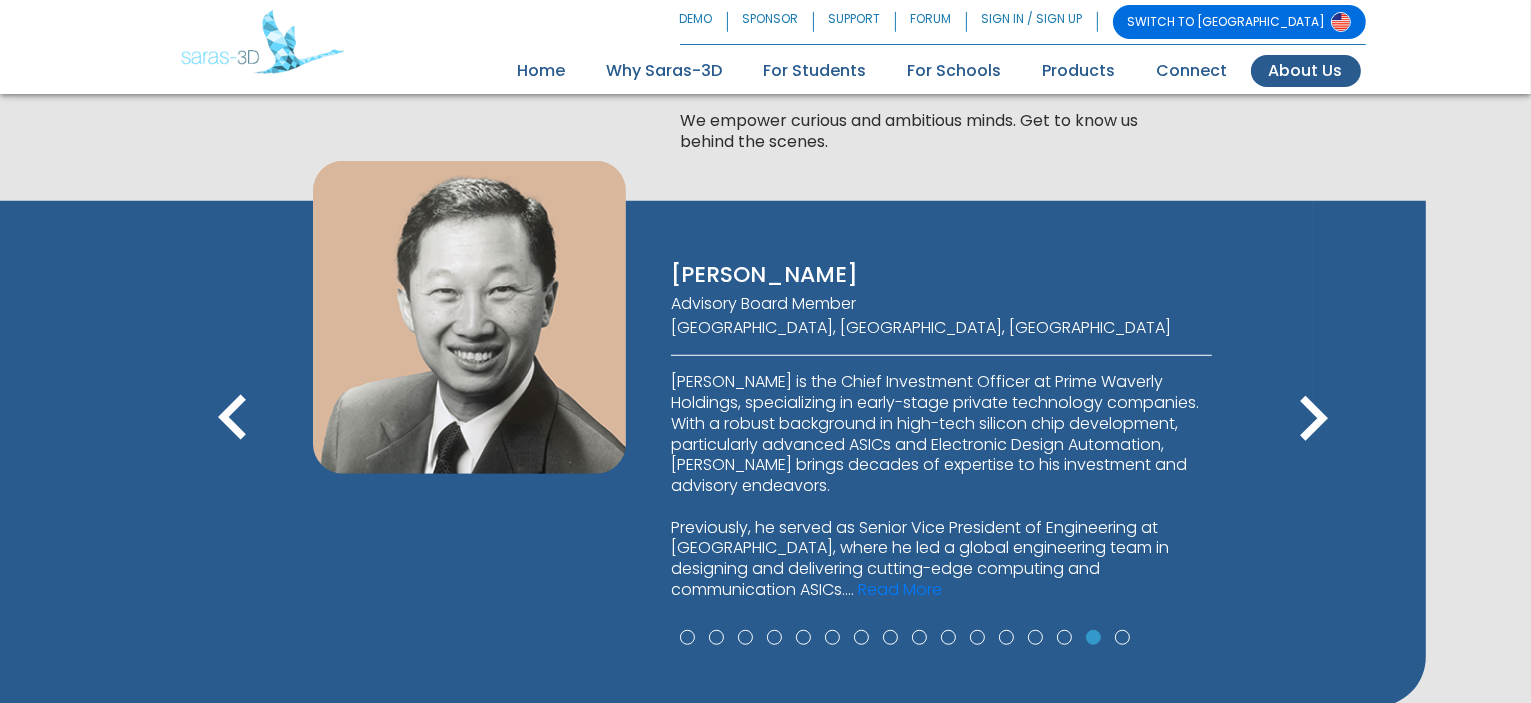 click on "[PERSON_NAME]
CEO
[GEOGRAPHIC_DATA], [GEOGRAPHIC_DATA], [GEOGRAPHIC_DATA]
[PERSON_NAME]
Founder & CTO
[GEOGRAPHIC_DATA], [GEOGRAPHIC_DATA], [GEOGRAPHIC_DATA]" at bounding box center (713, 454) 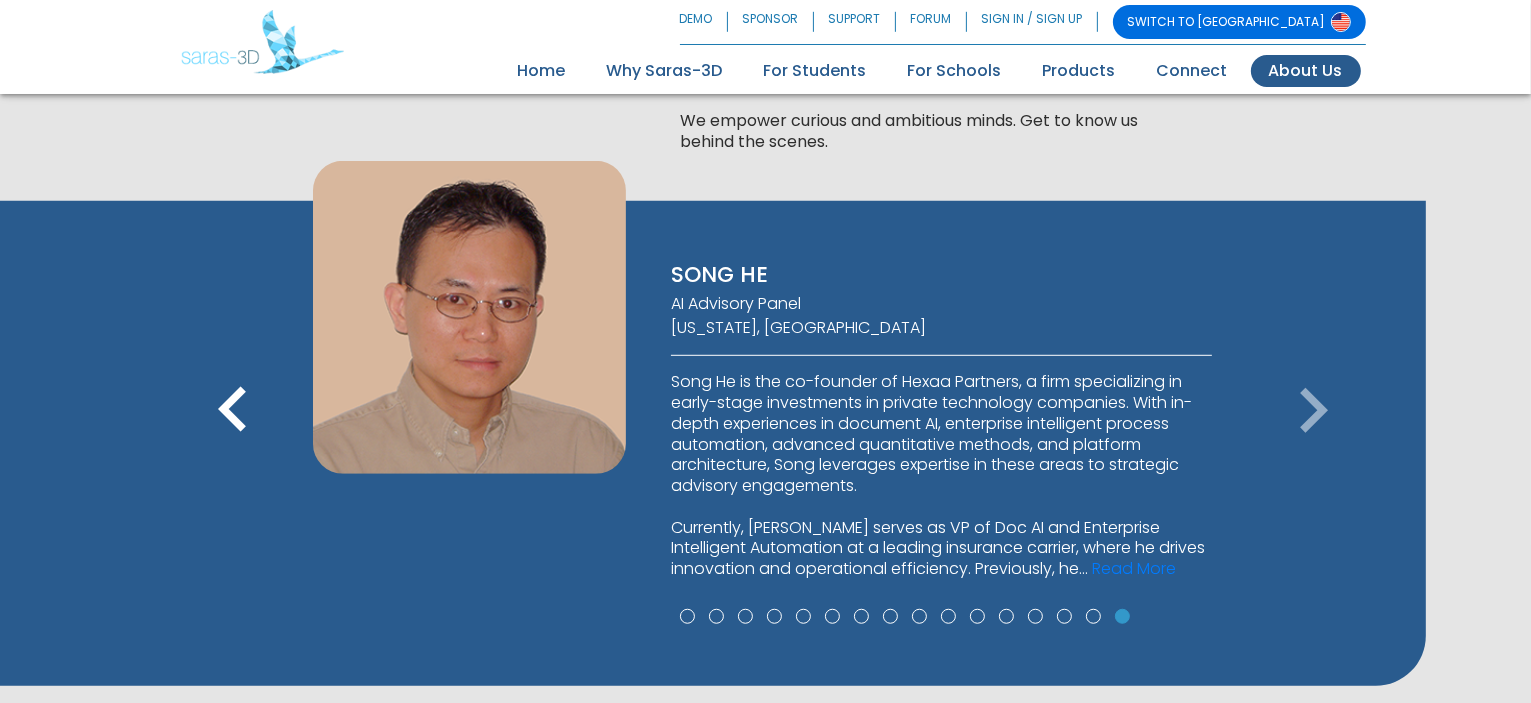 click on "keyboard_arrow_right" at bounding box center (1313, 411) 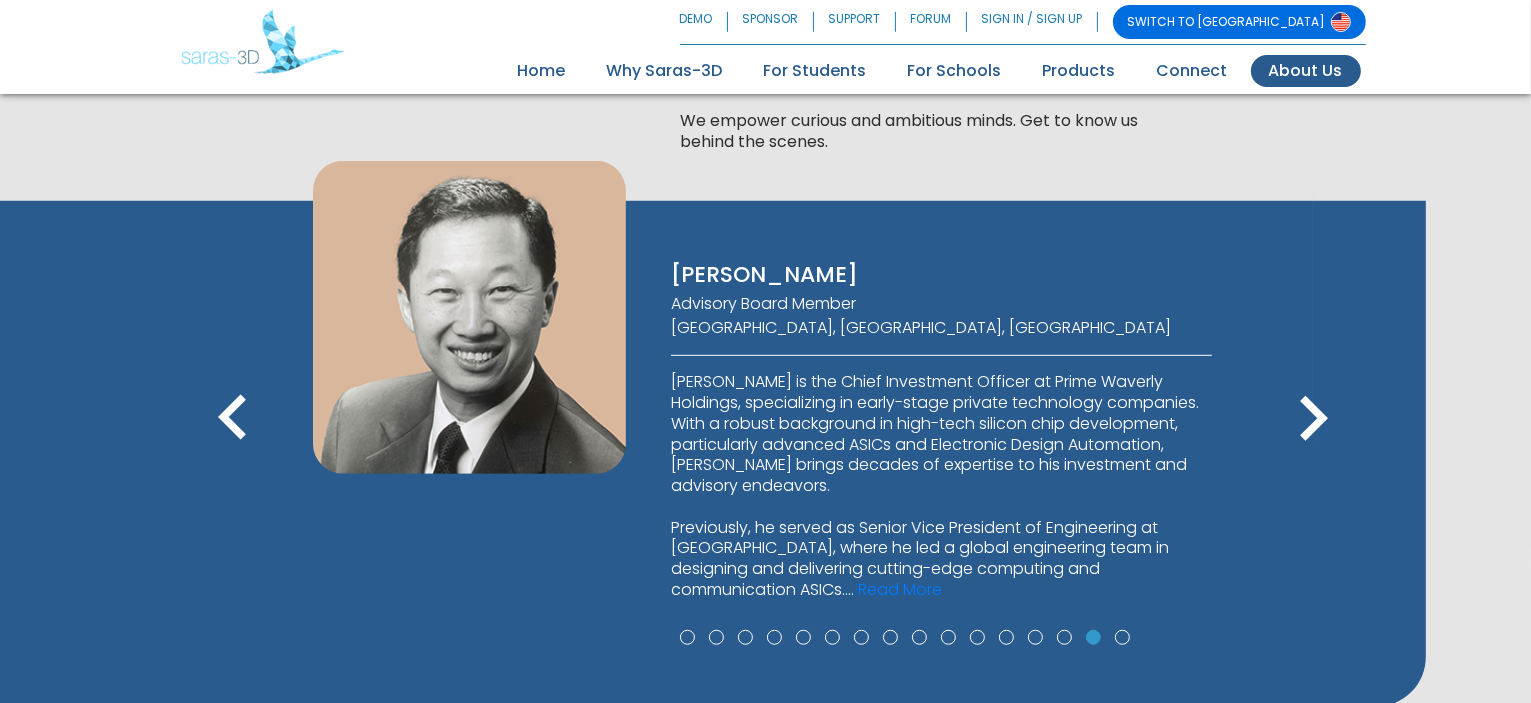 click on "keyboard_arrow_left" at bounding box center (233, 419) 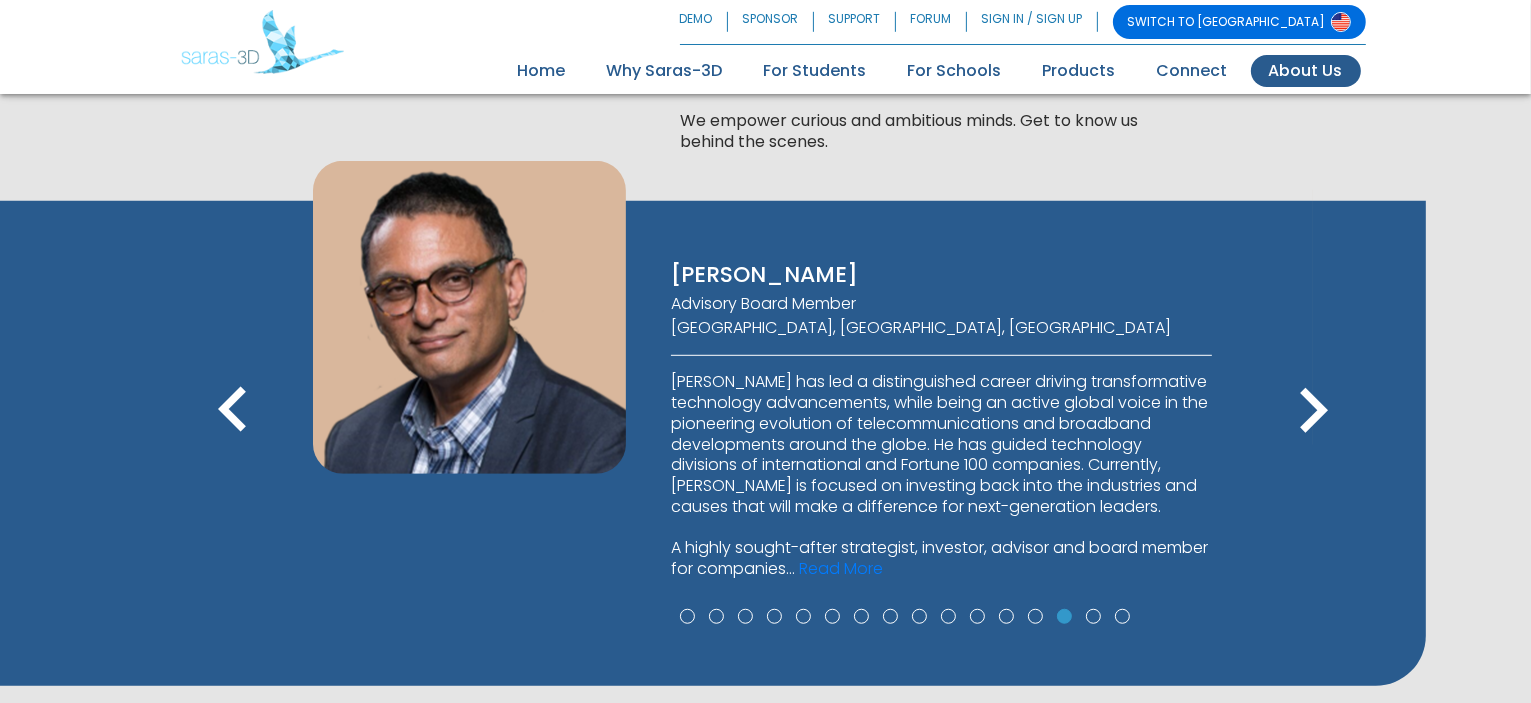 click on "keyboard_arrow_left" at bounding box center [233, 411] 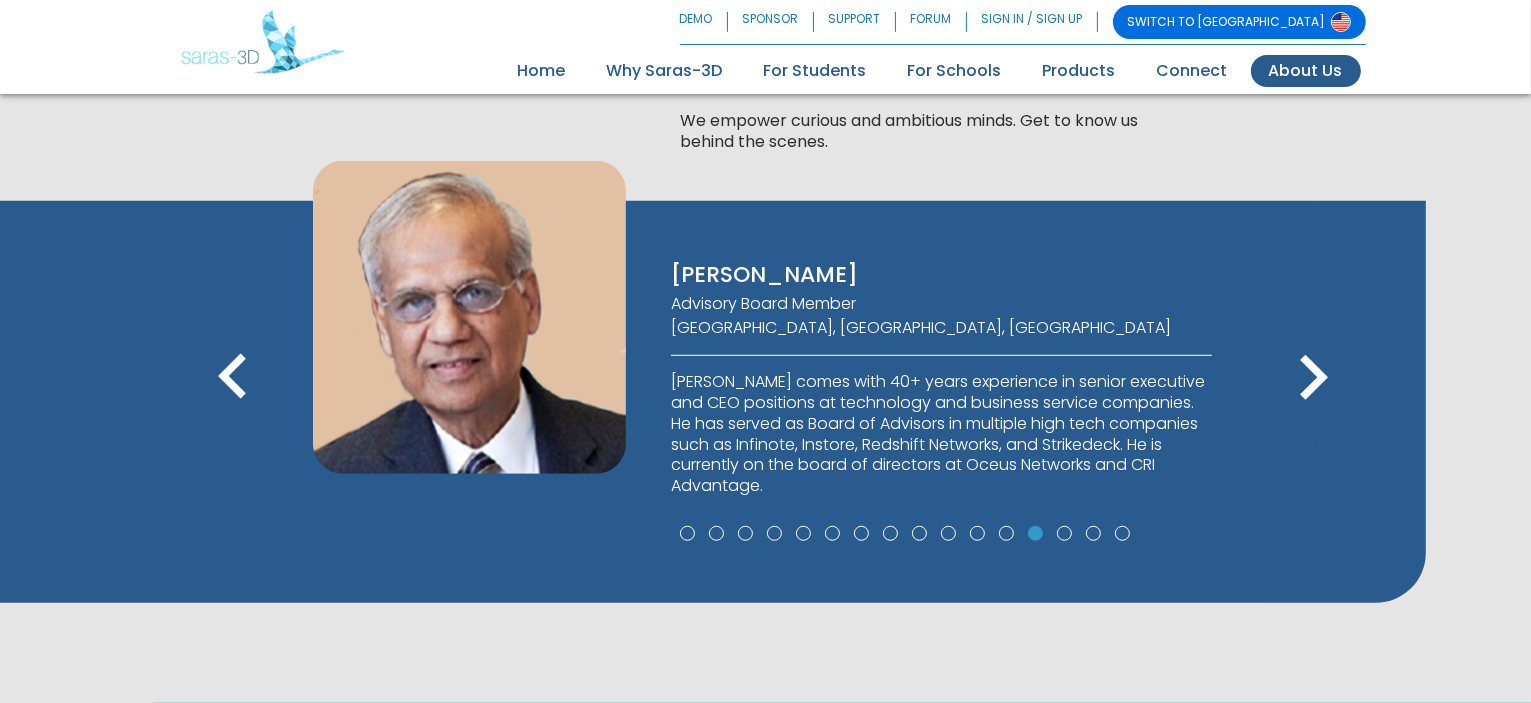 click on "keyboard_arrow_left" at bounding box center (233, 378) 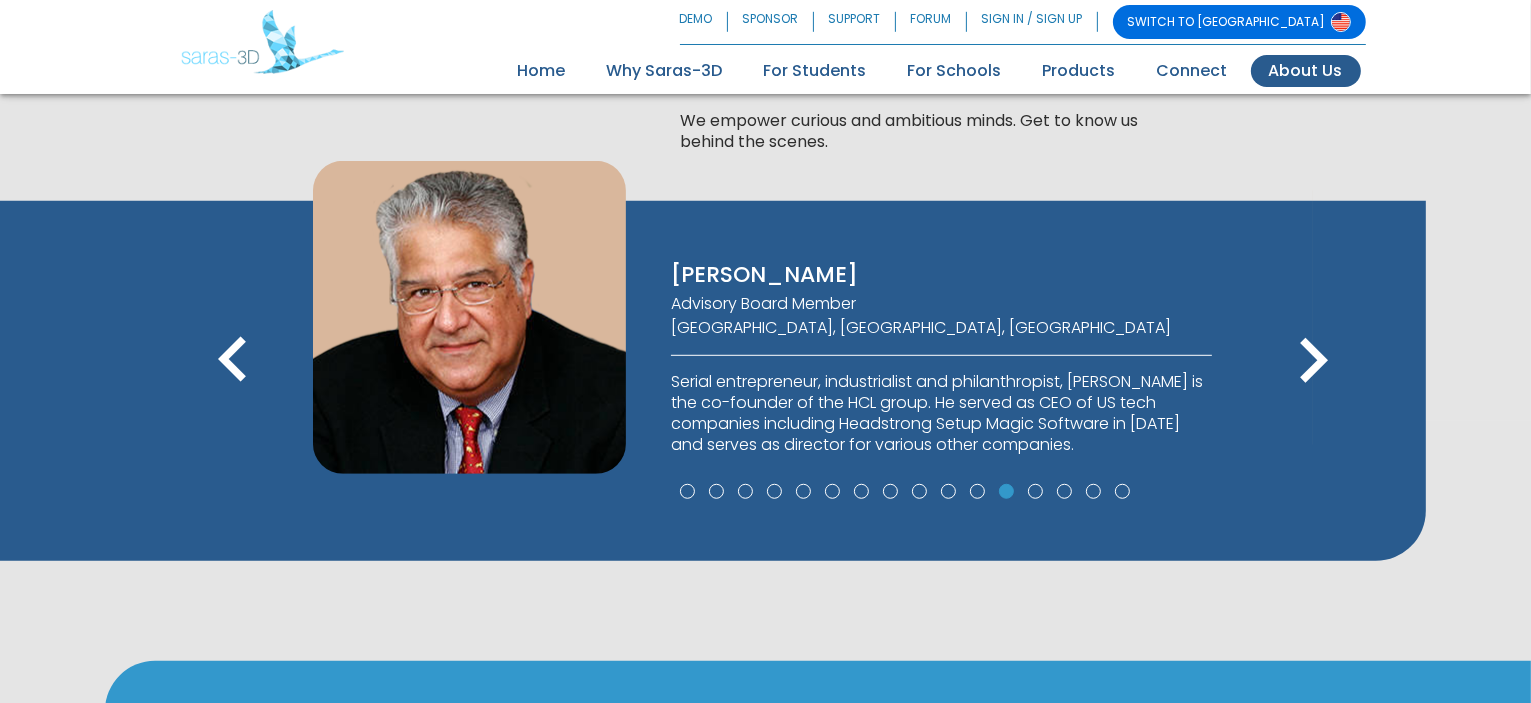 click on "keyboard_arrow_left" at bounding box center (233, 400) 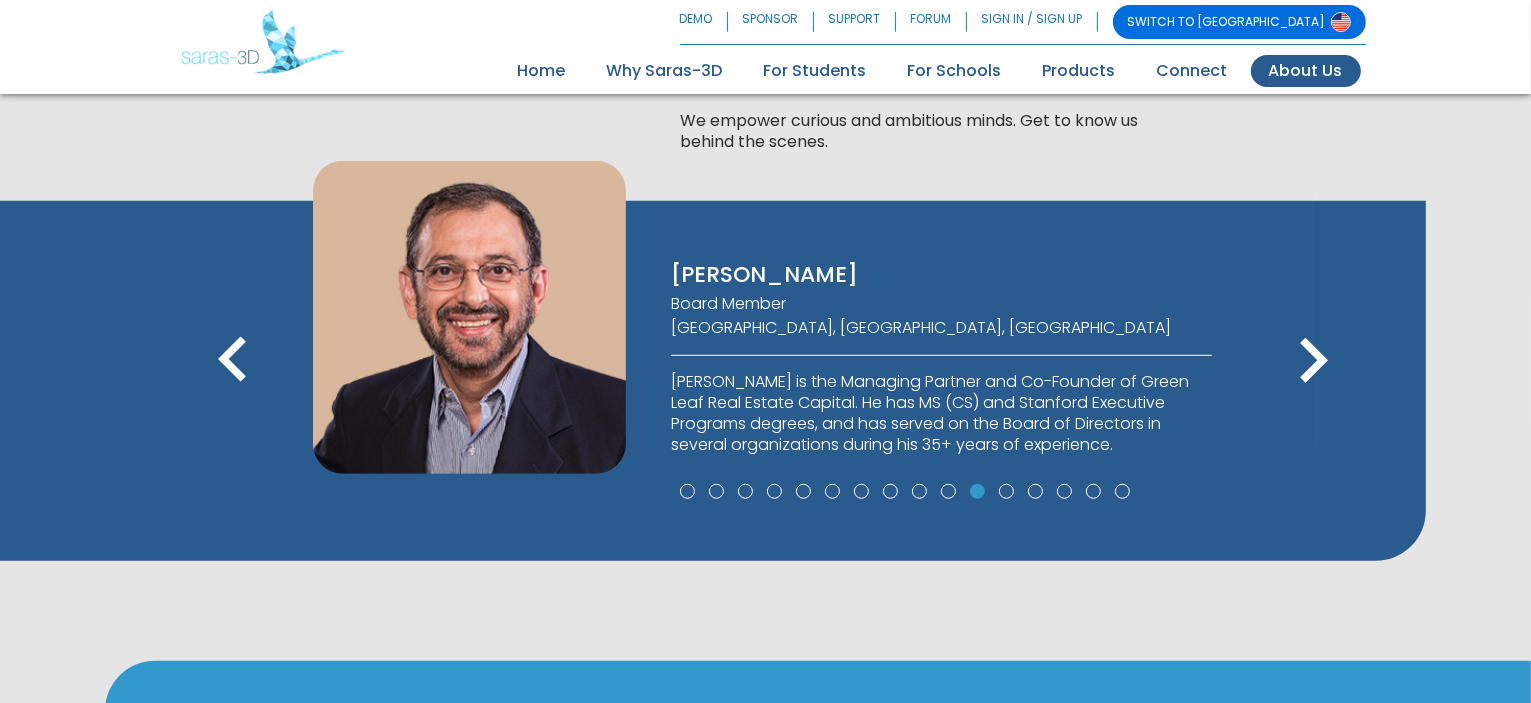 click on "keyboard_arrow_left" at bounding box center (233, 400) 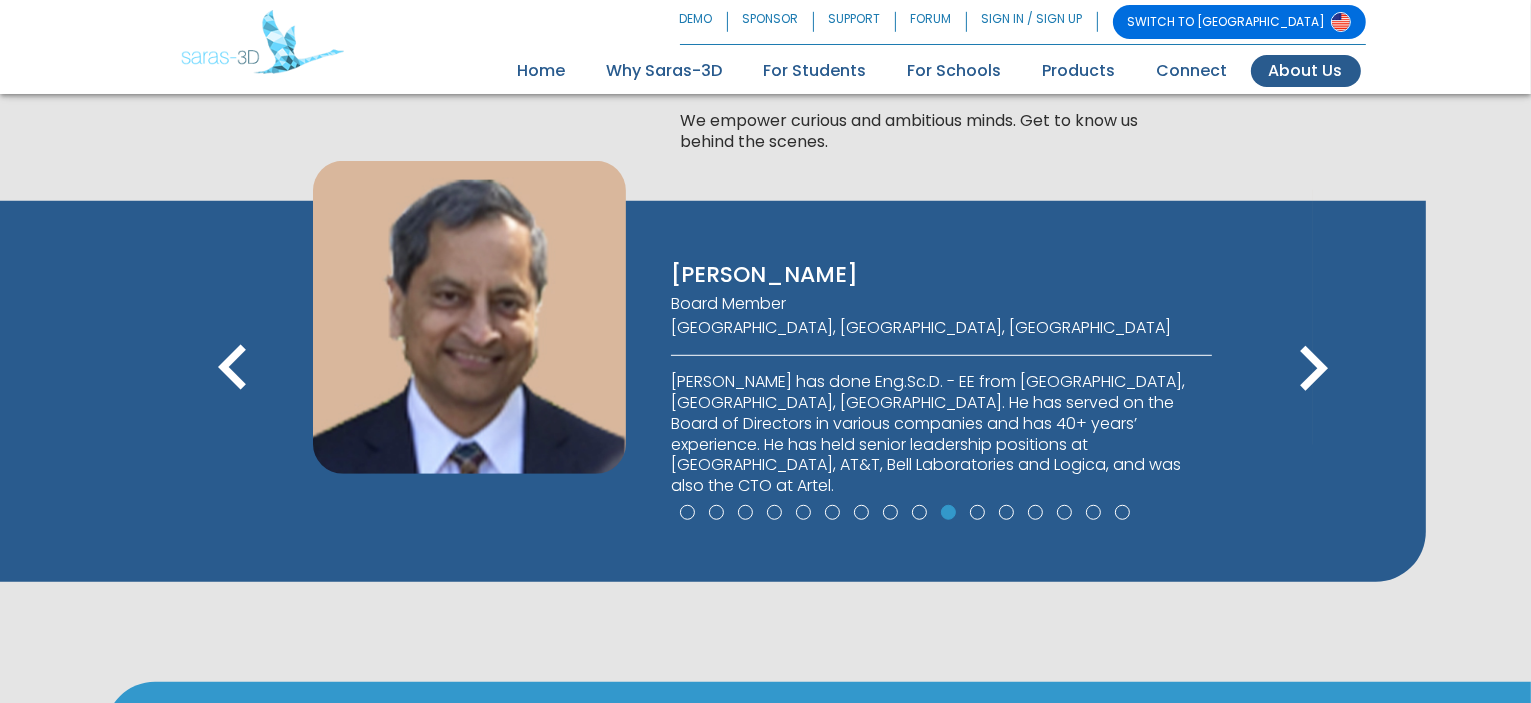 click on "keyboard_arrow_left" at bounding box center (233, 408) 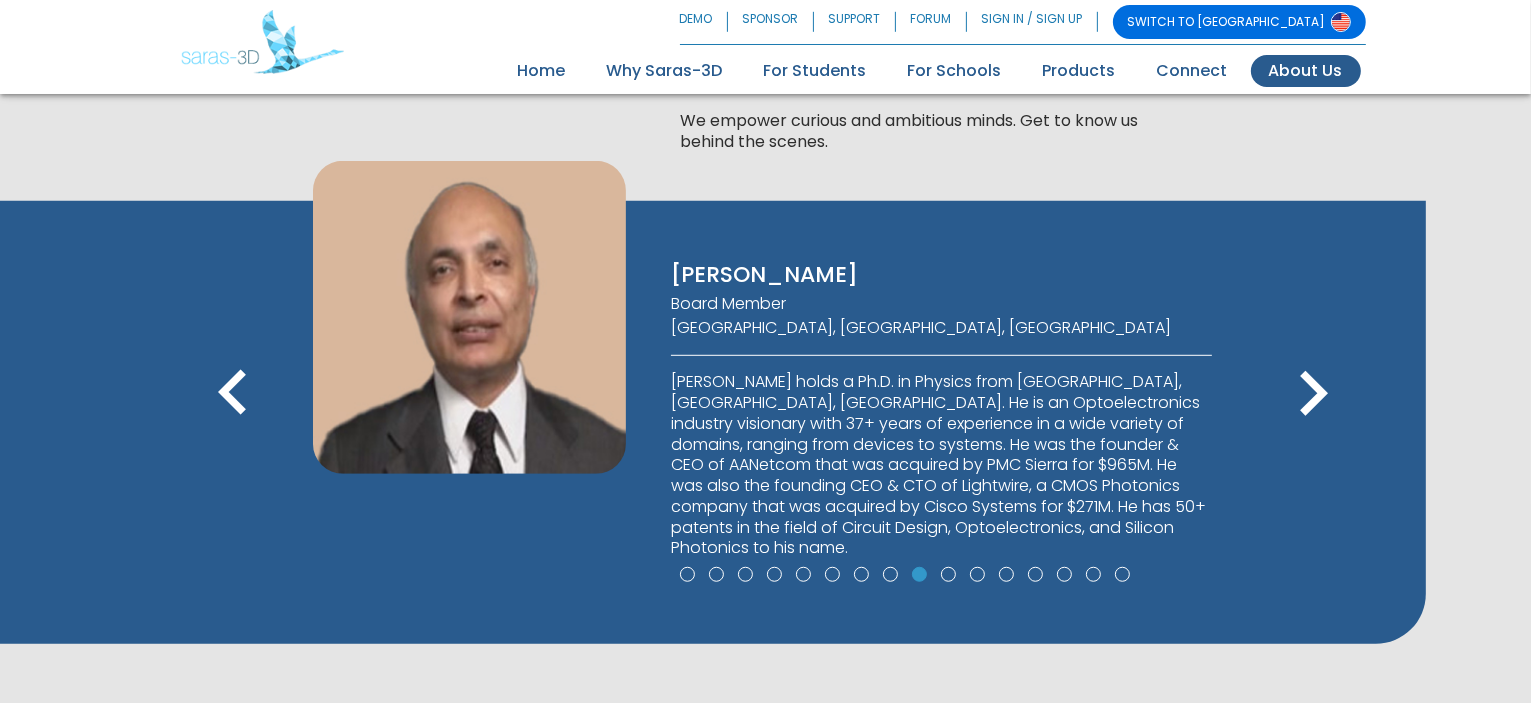 click on "keyboard_arrow_left" at bounding box center (233, 394) 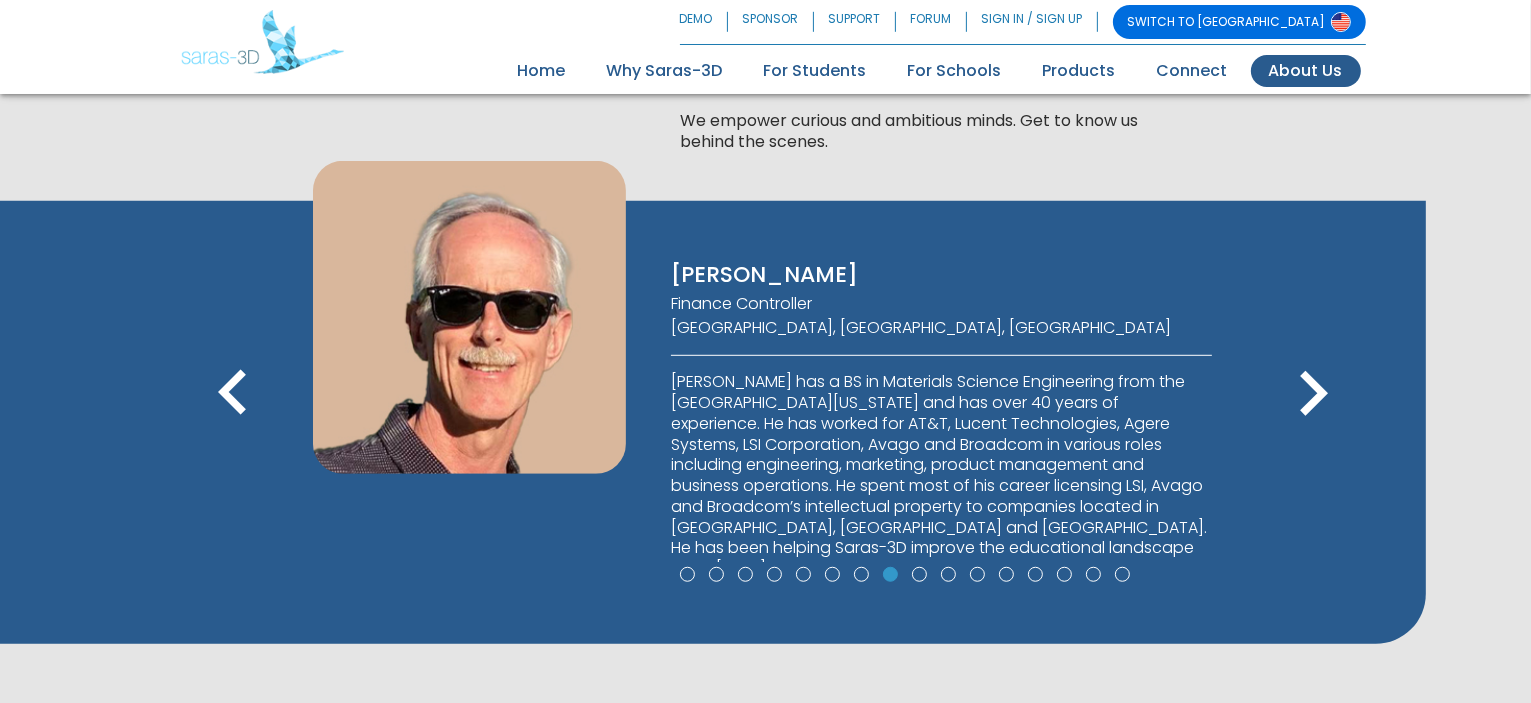 click on "keyboard_arrow_left" at bounding box center [233, 394] 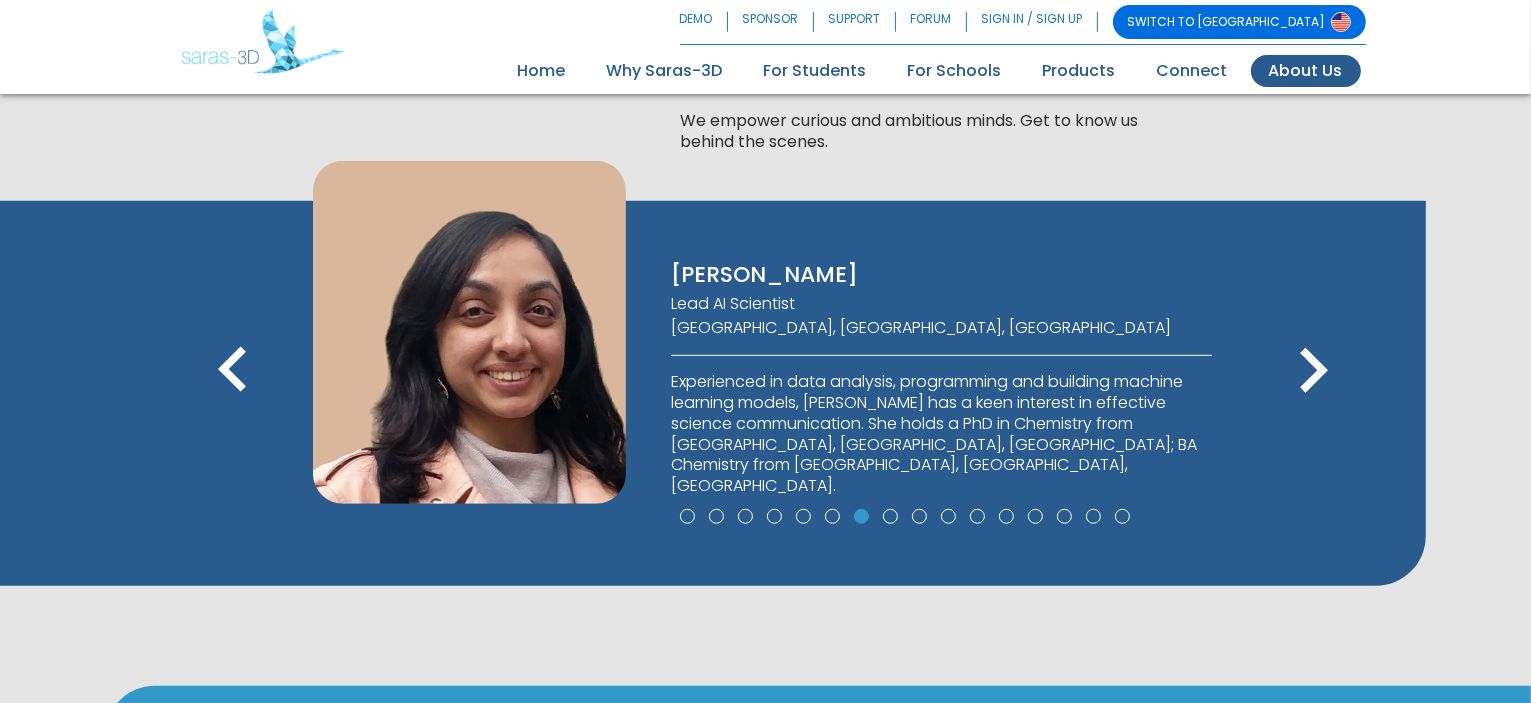 click on "keyboard_arrow_left" at bounding box center [233, 371] 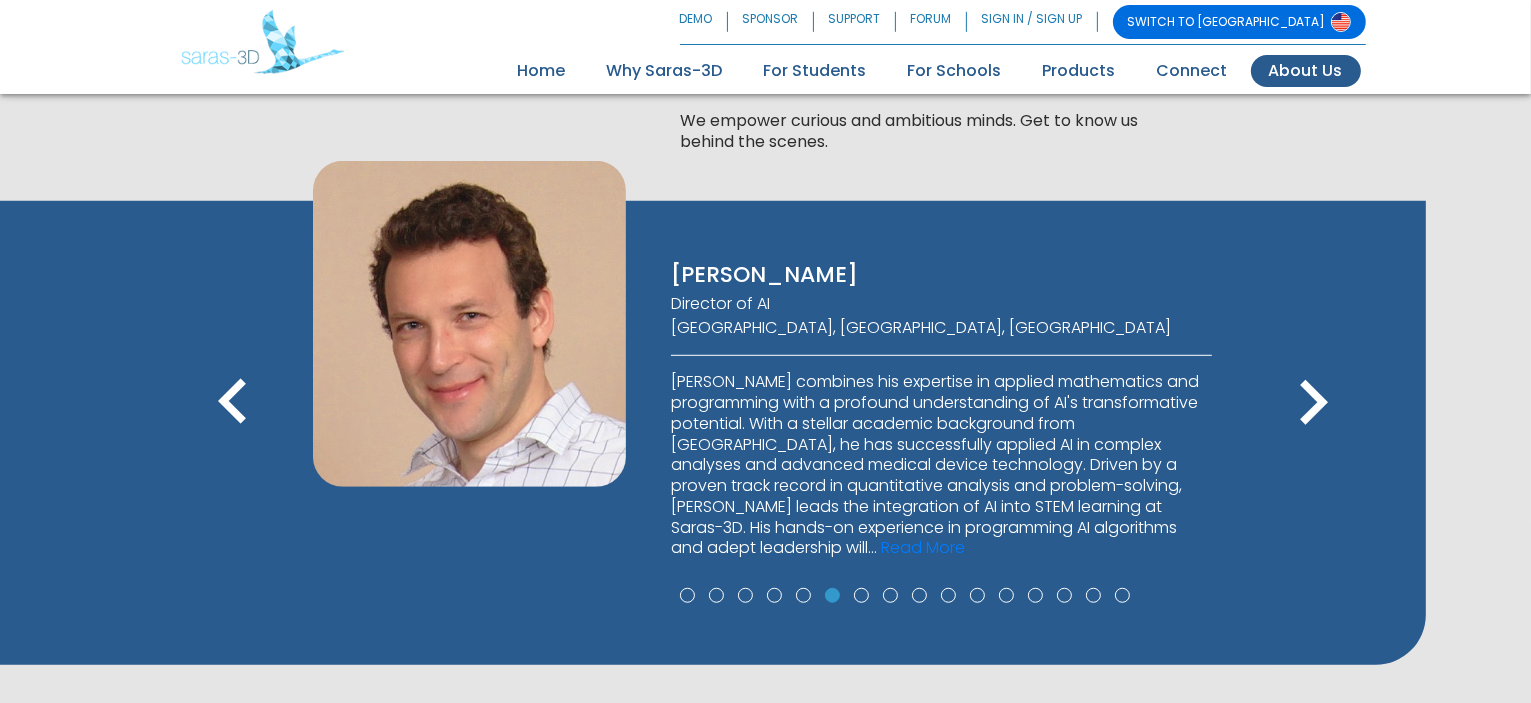 click on "keyboard_arrow_left" at bounding box center (233, 403) 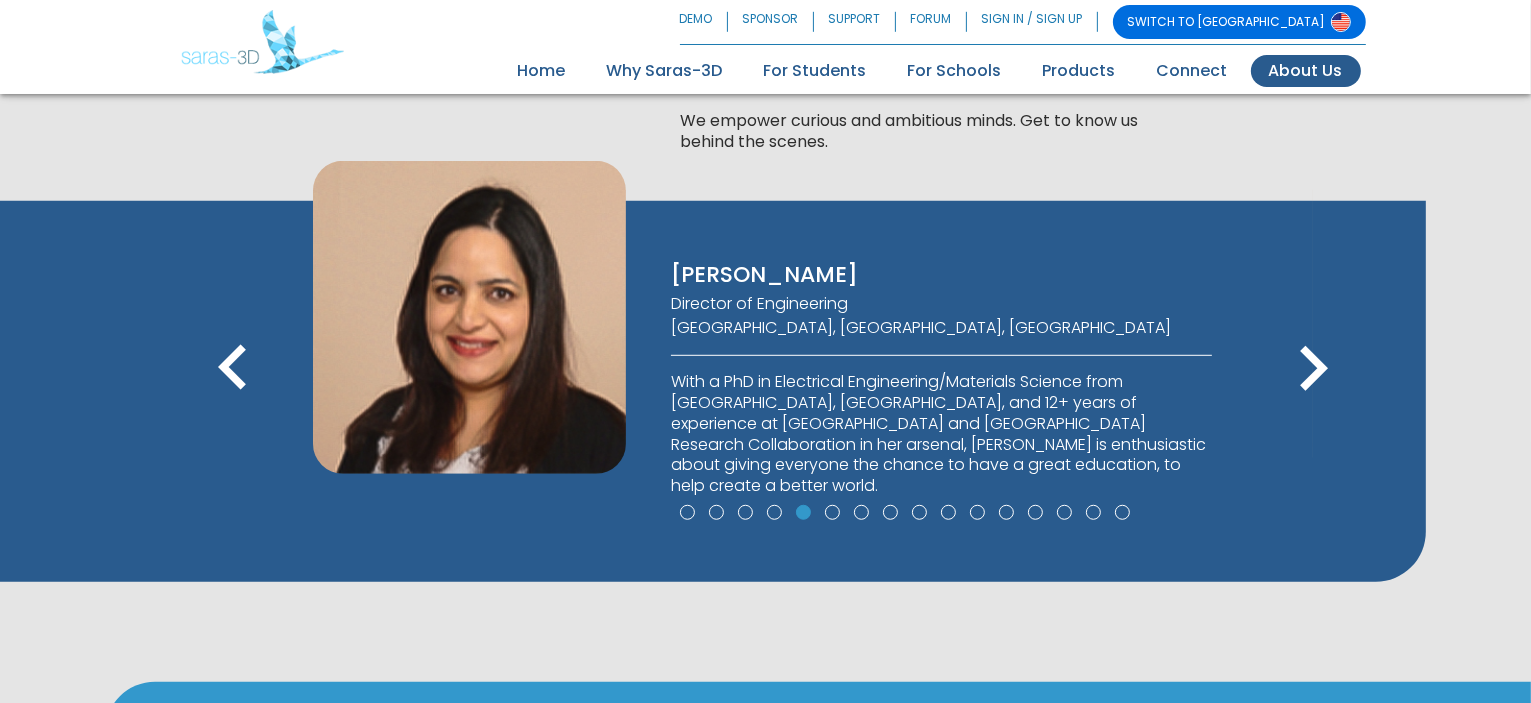 click on "keyboard_arrow_left" at bounding box center (233, 369) 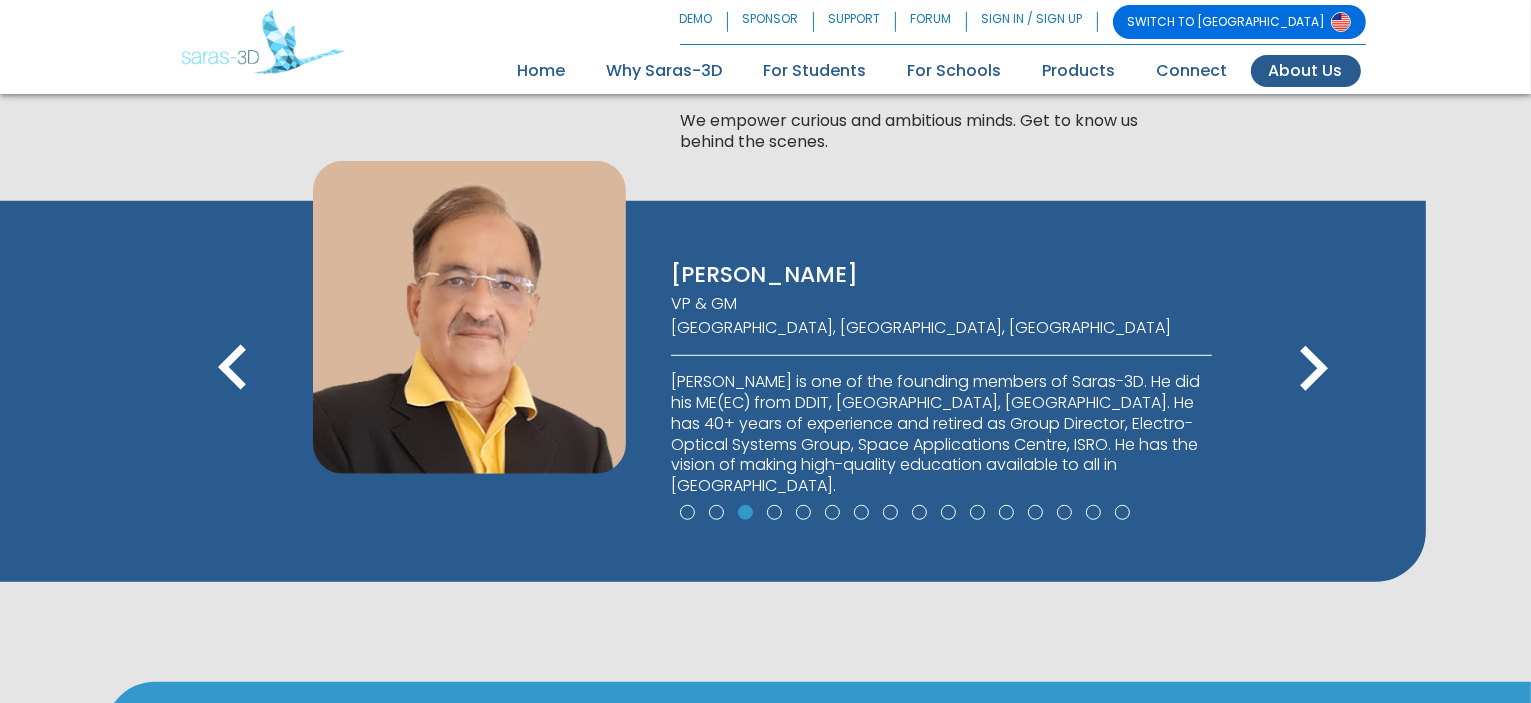 click on "keyboard_arrow_left" at bounding box center [233, 369] 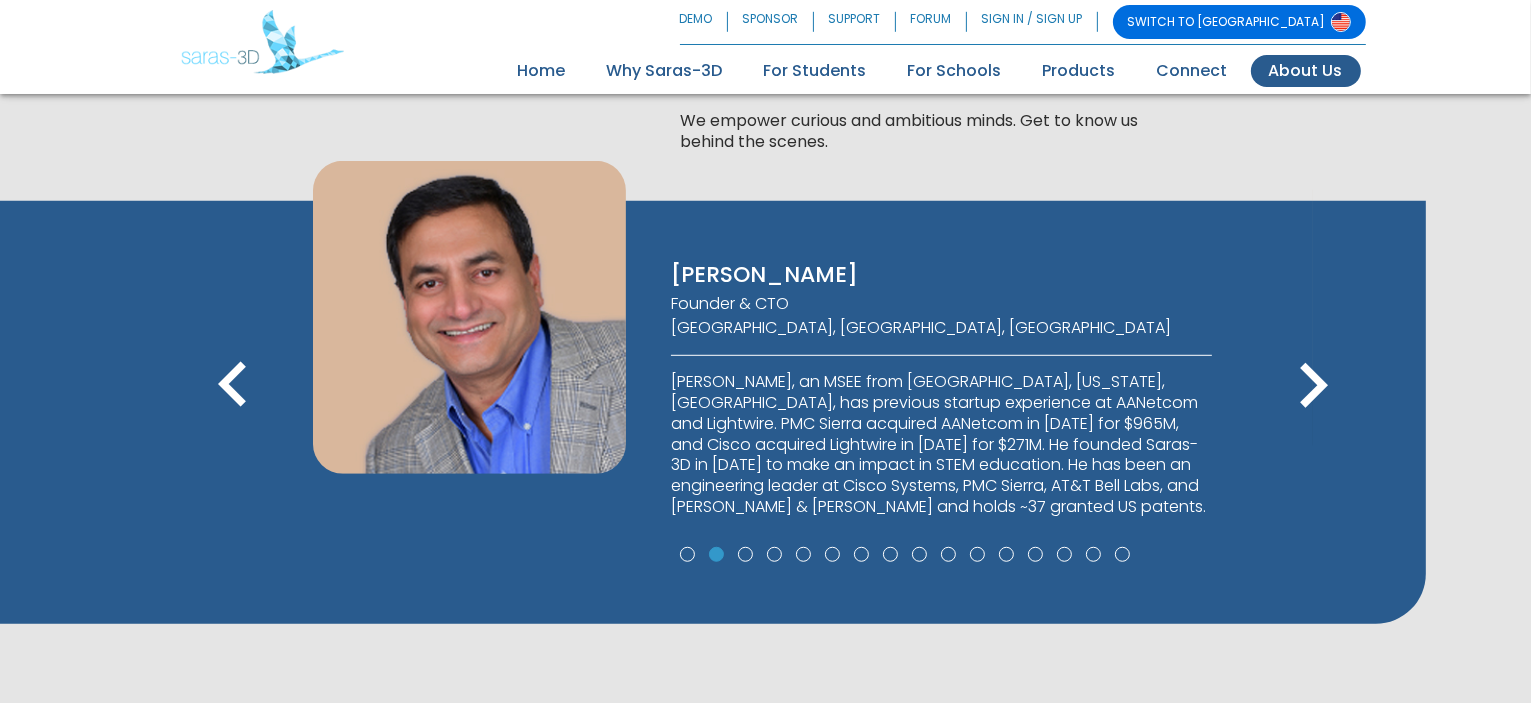 drag, startPoint x: 228, startPoint y: 407, endPoint x: 230, endPoint y: 451, distance: 44.04543 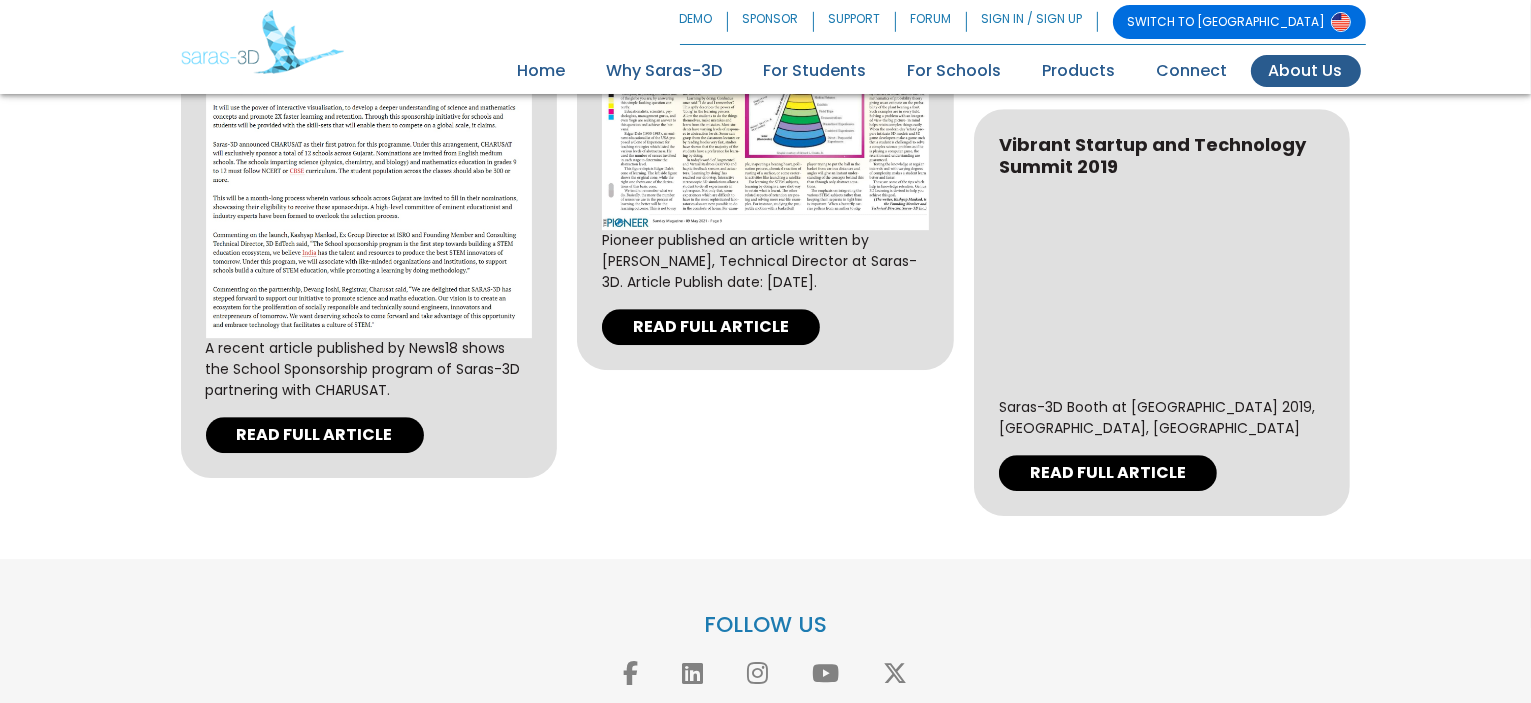 scroll, scrollTop: 6368, scrollLeft: 0, axis: vertical 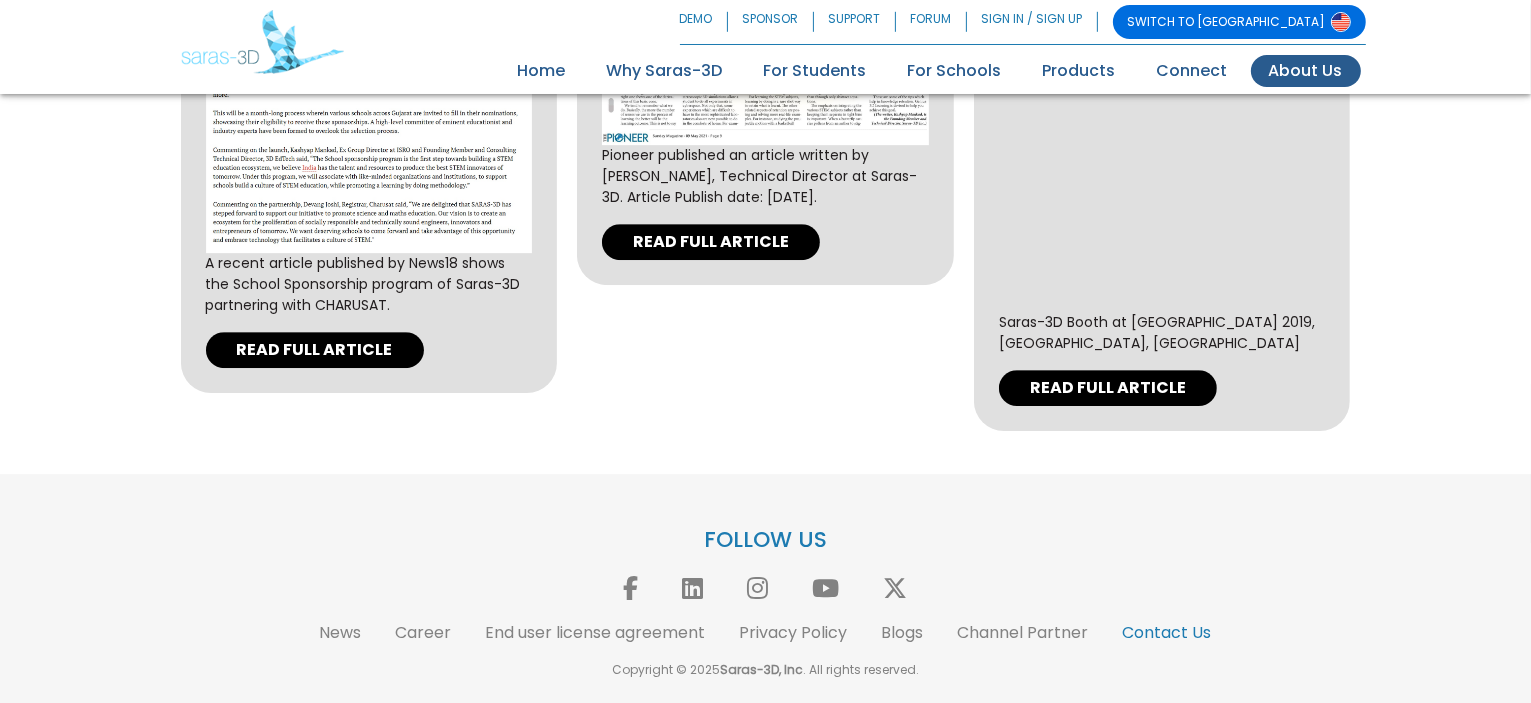 click on "Contact Us" at bounding box center (1167, 632) 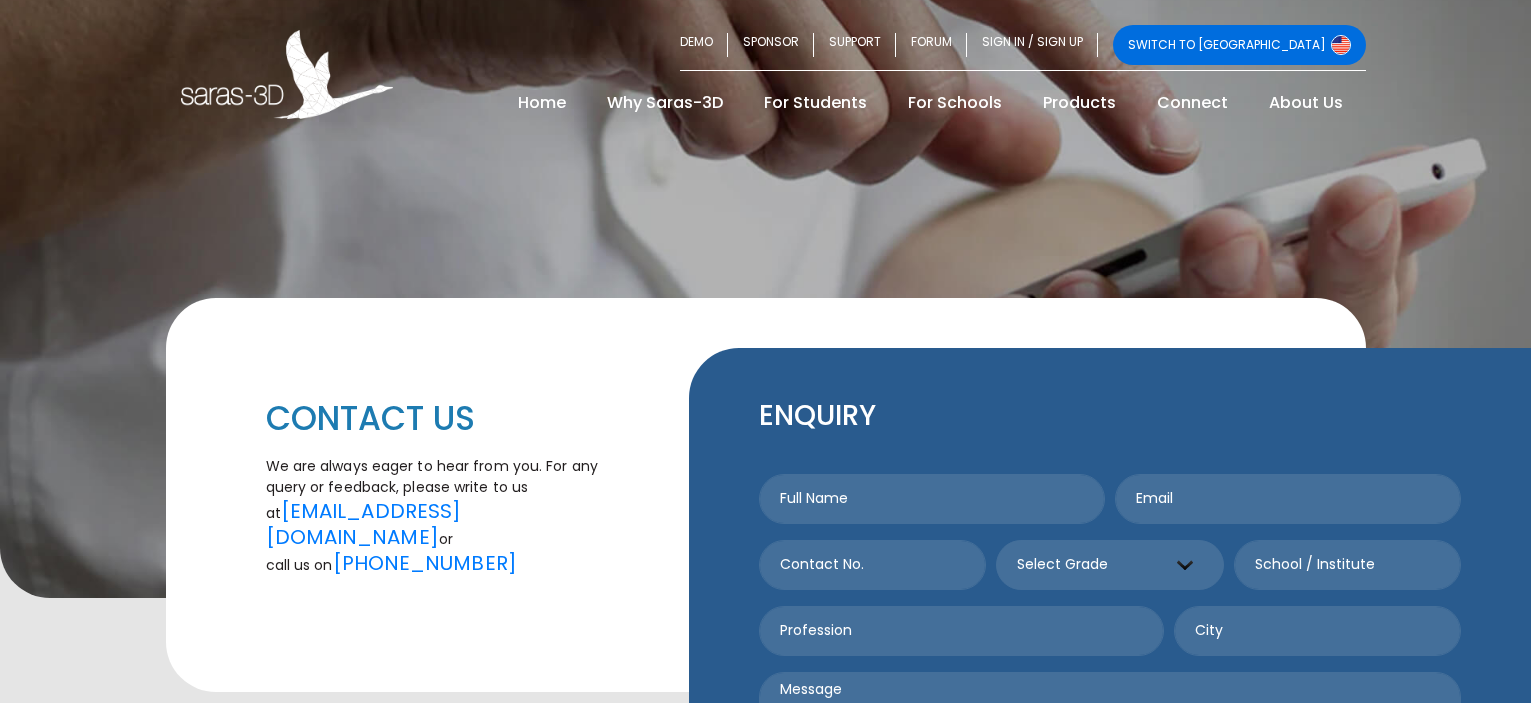 scroll, scrollTop: 0, scrollLeft: 0, axis: both 